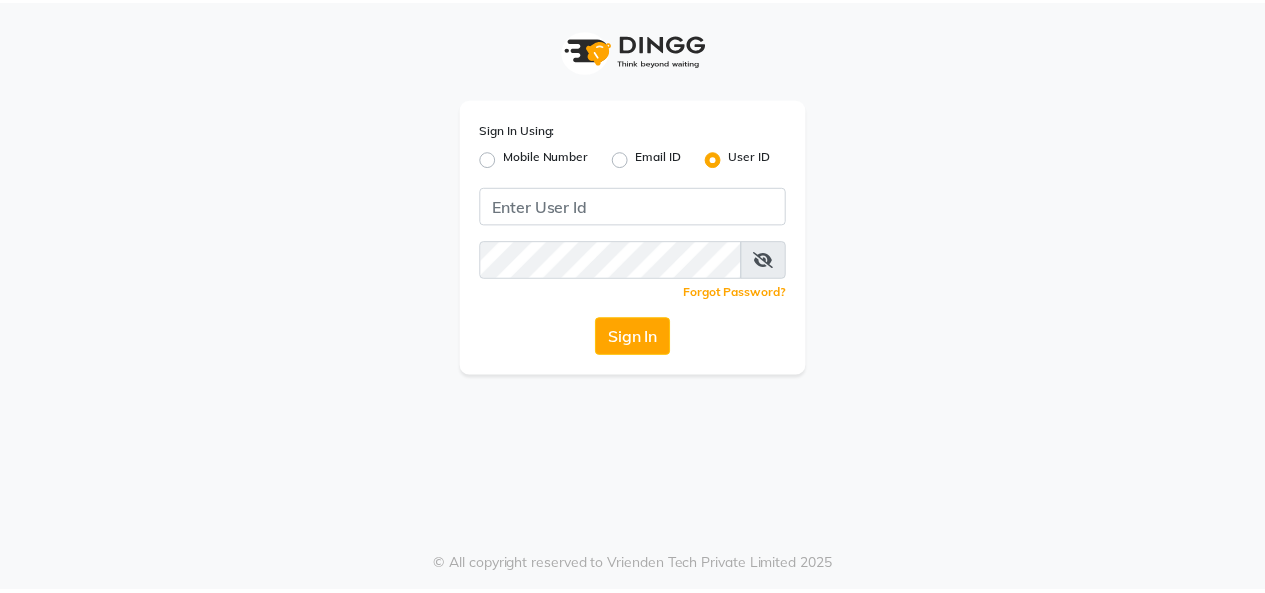scroll, scrollTop: 0, scrollLeft: 0, axis: both 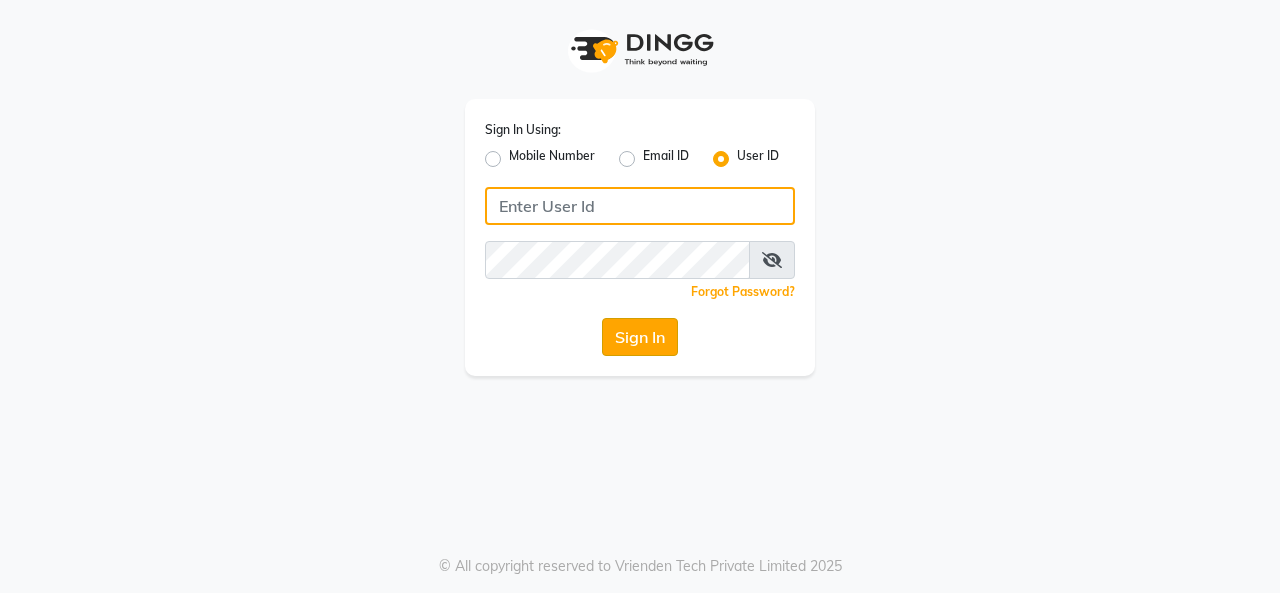 type on "Beauty" 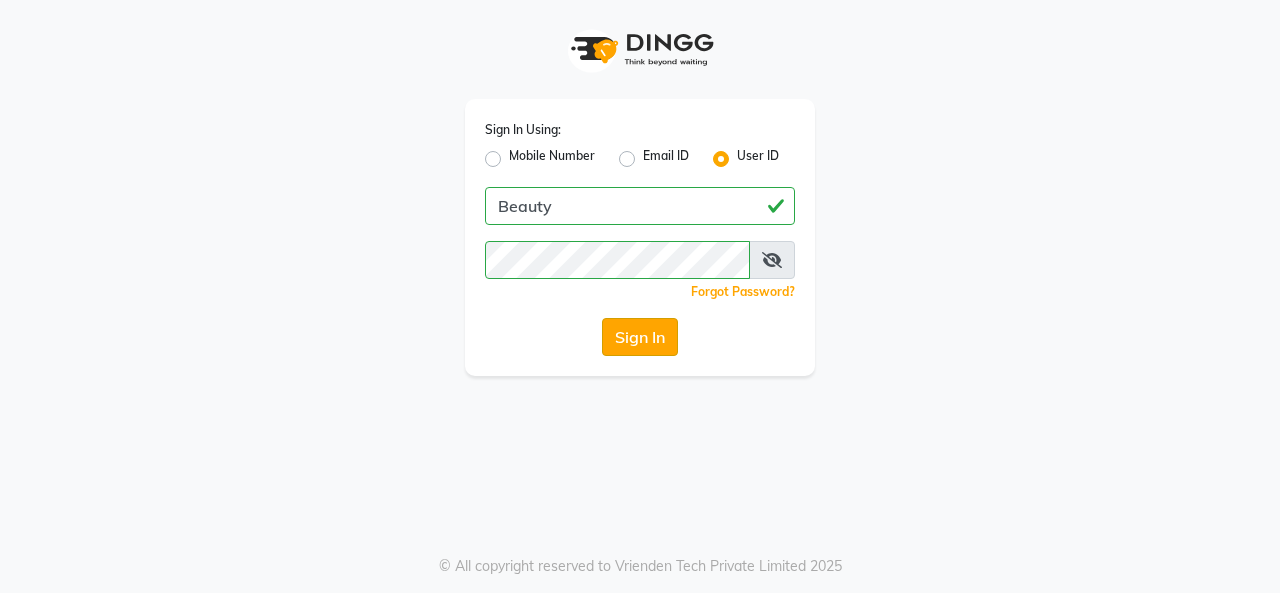 click on "Sign In" 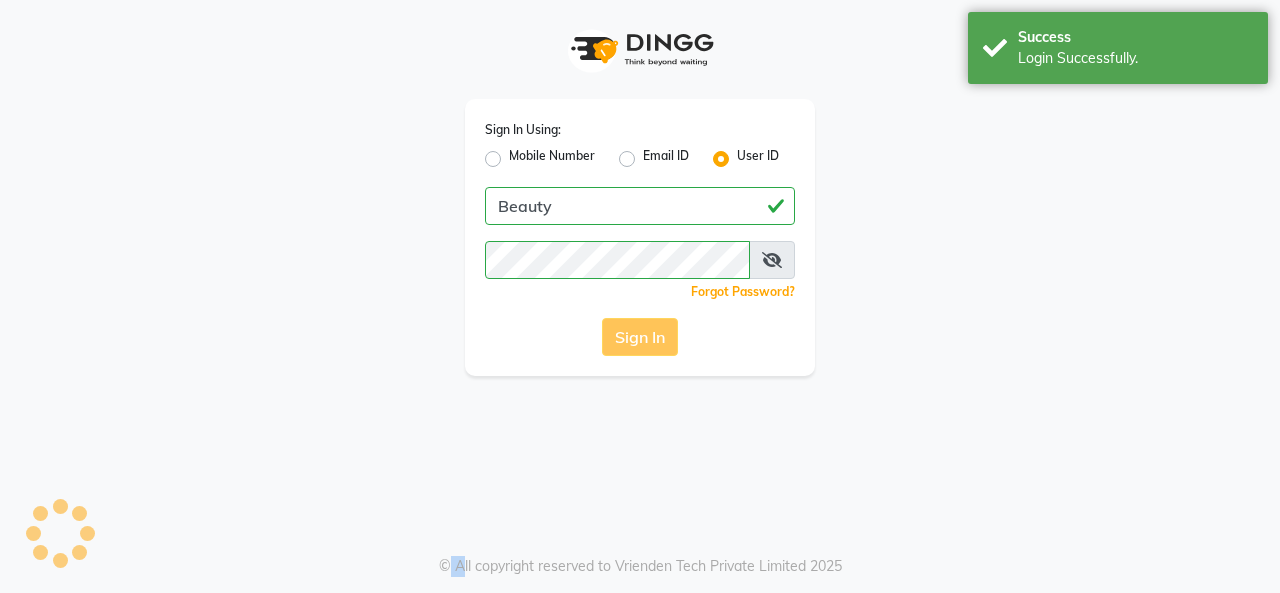 click on "Sign In" 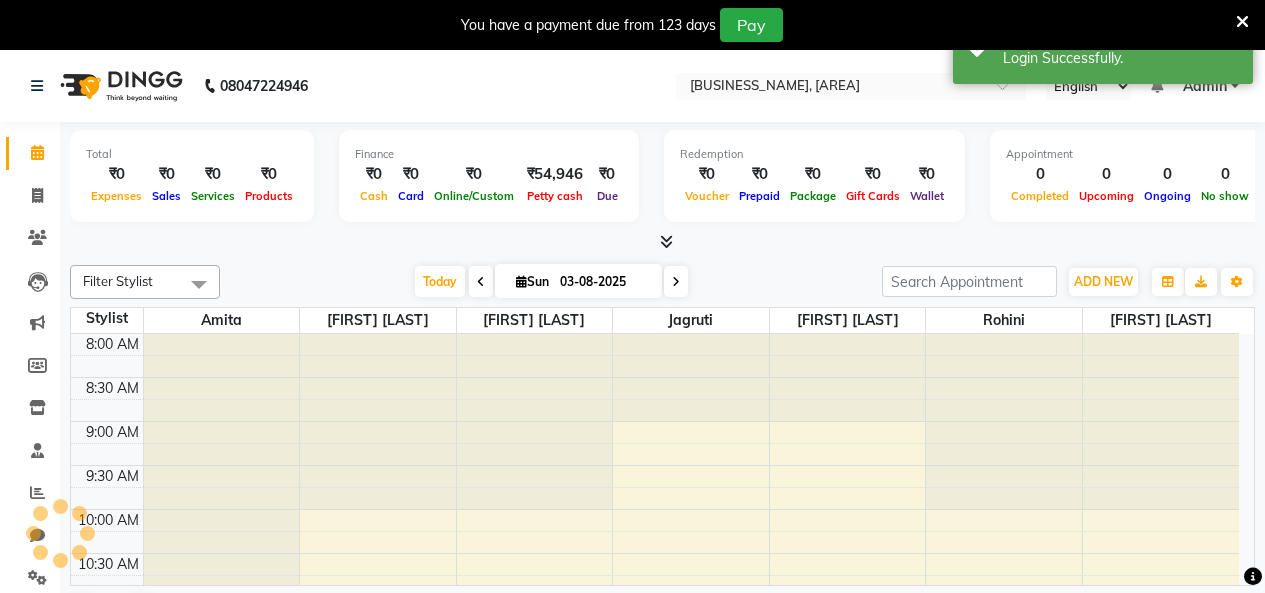 scroll, scrollTop: 0, scrollLeft: 0, axis: both 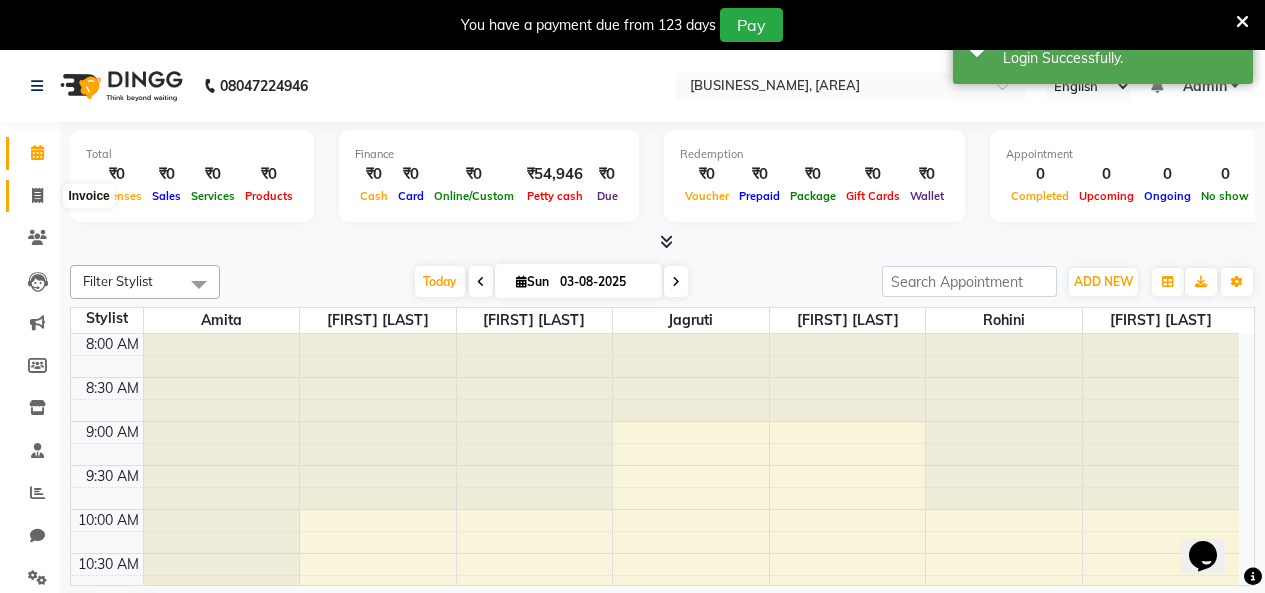 click 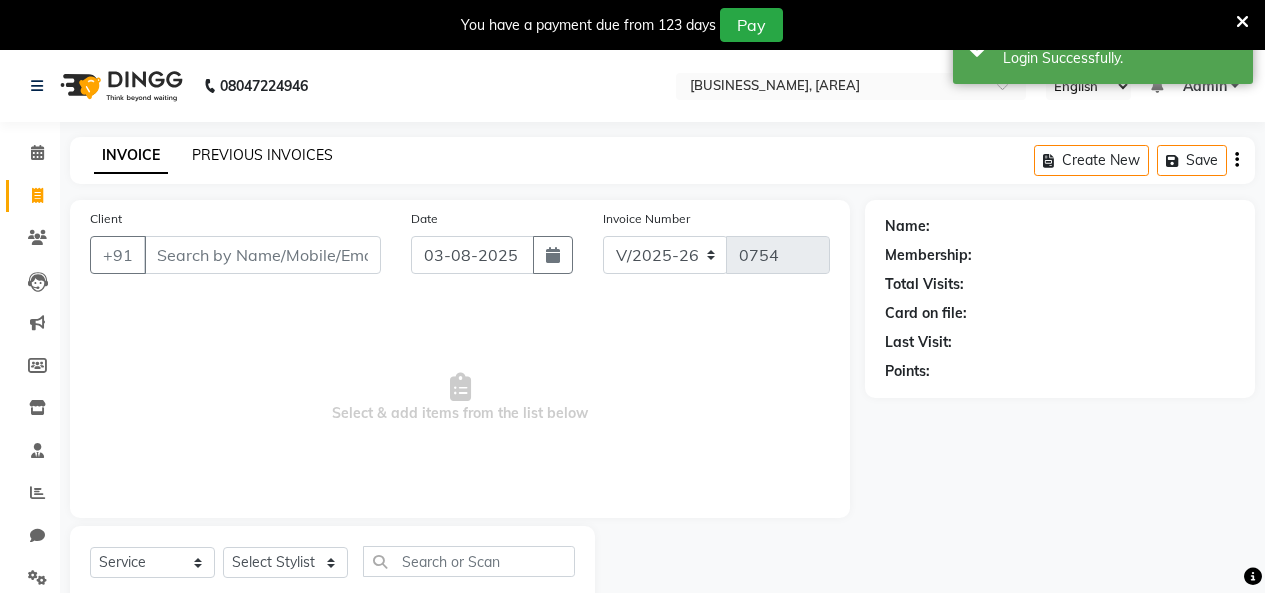 click on "PREVIOUS INVOICES" 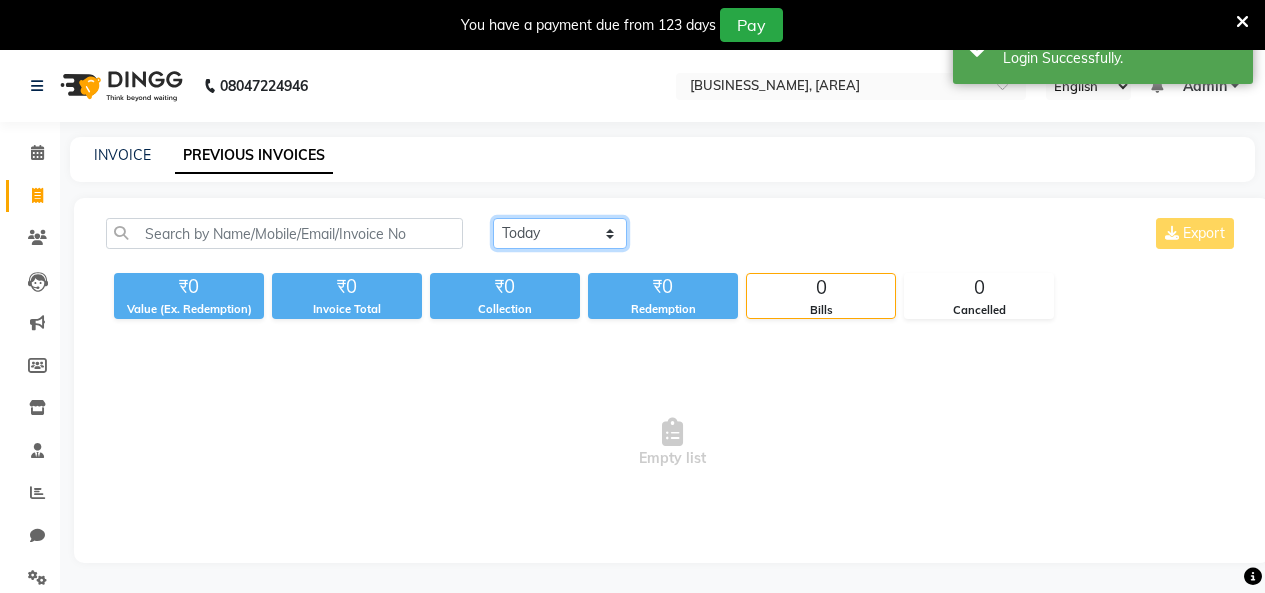 click on "Today Yesterday Custom Range" 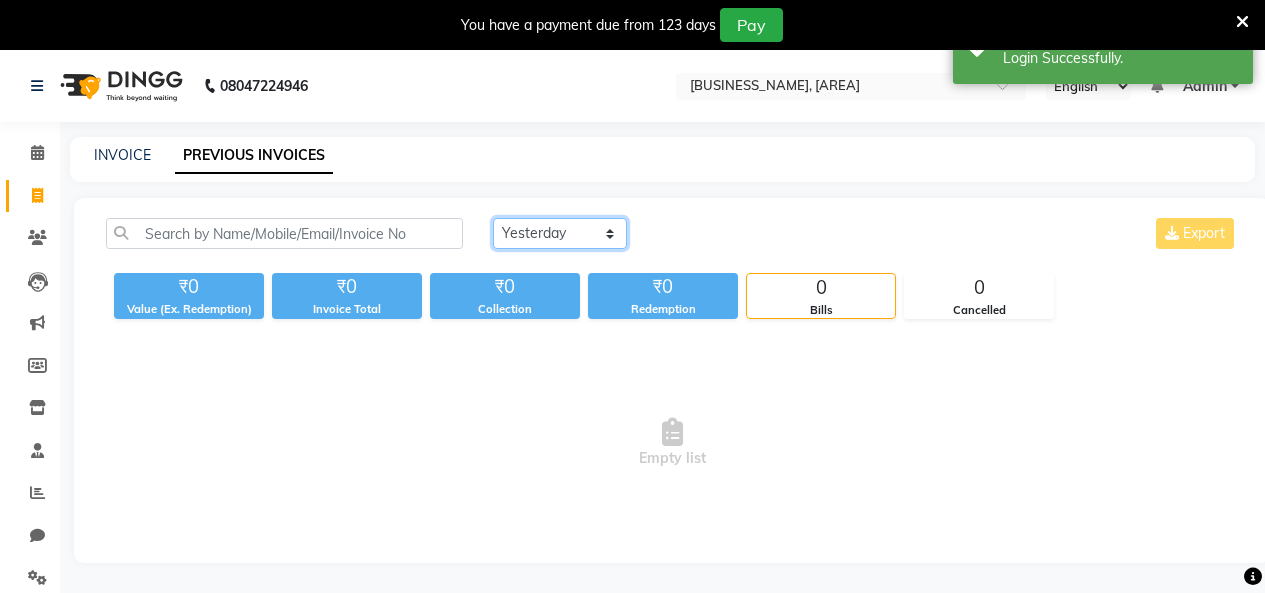 click on "Today Yesterday Custom Range" 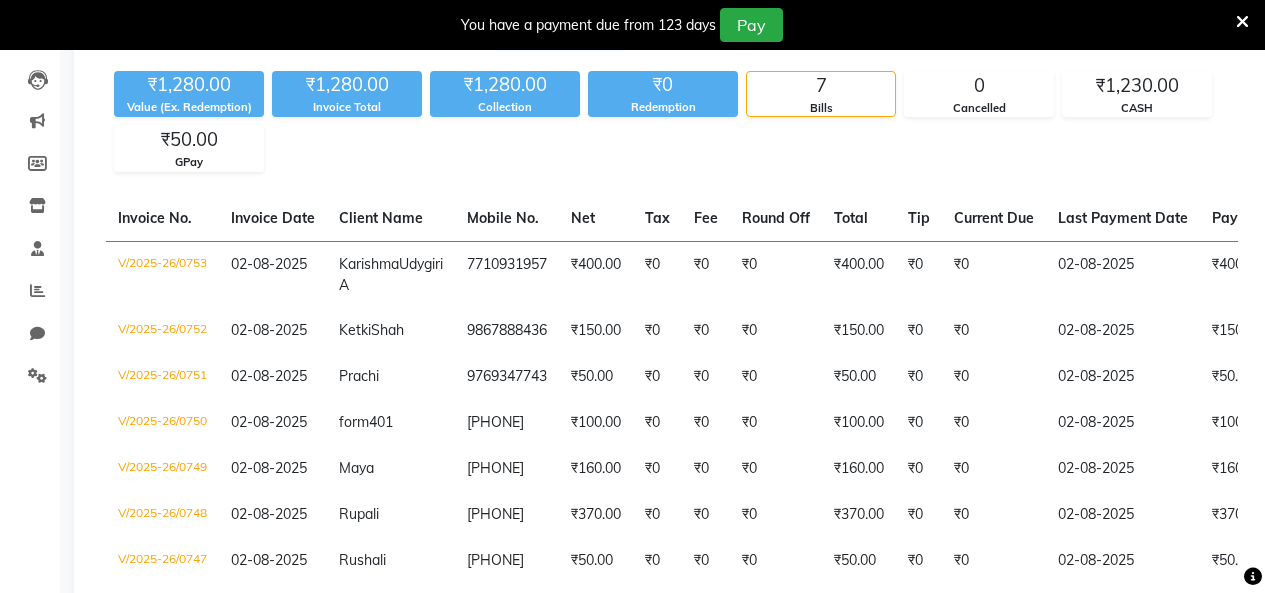 scroll, scrollTop: 206, scrollLeft: 0, axis: vertical 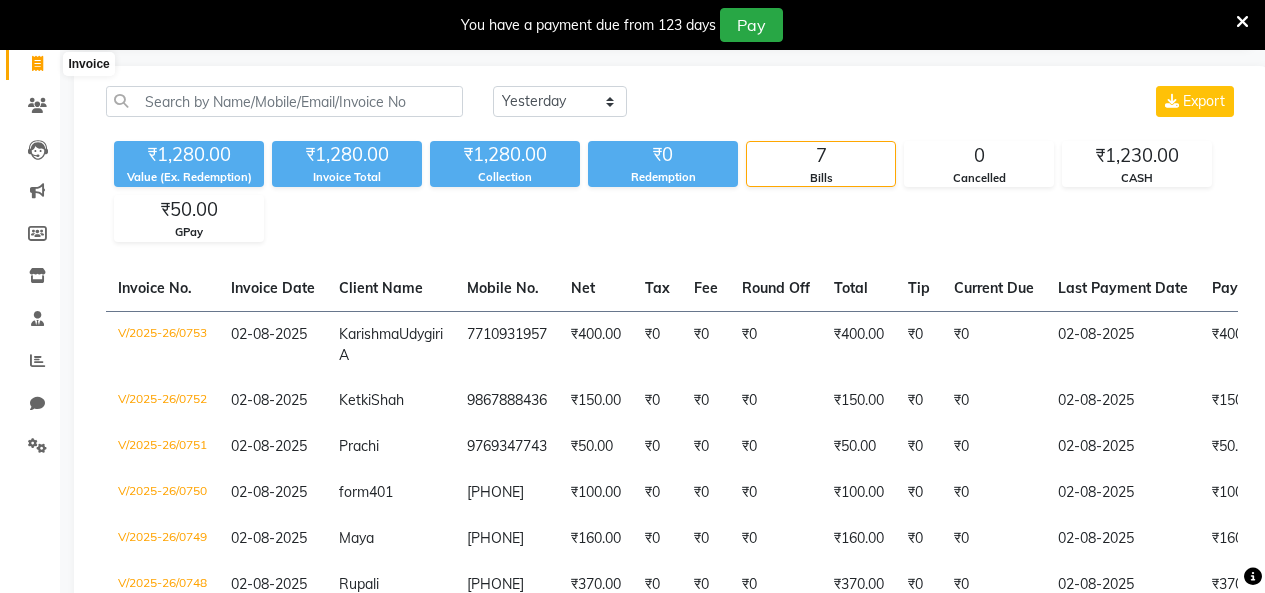 click 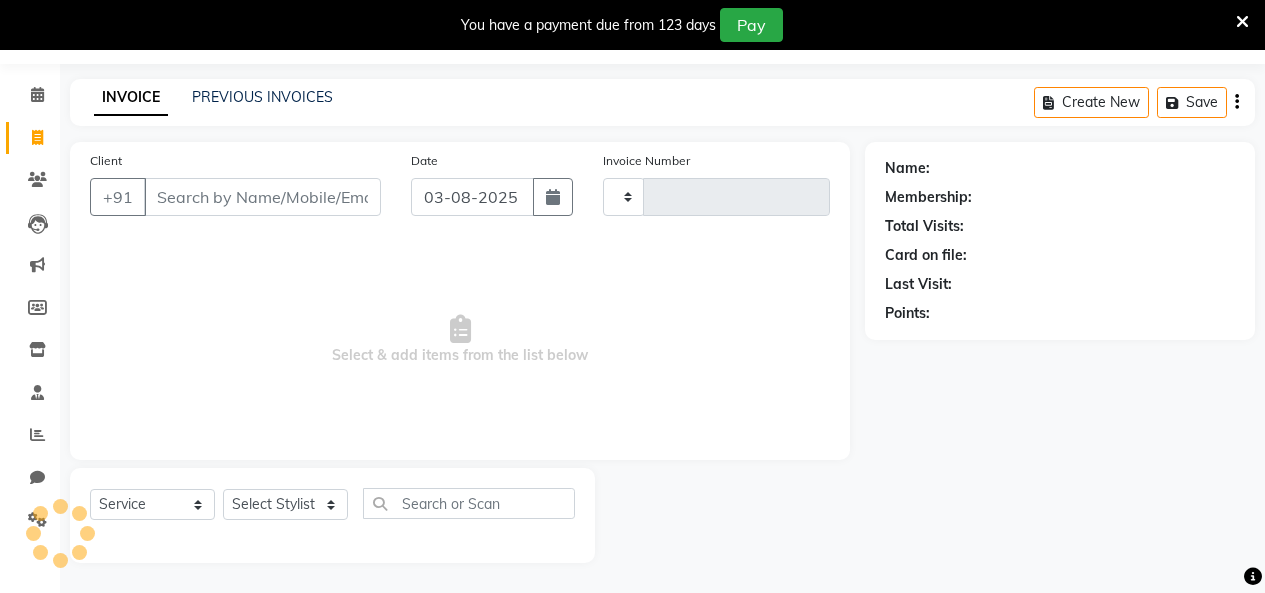 scroll, scrollTop: 58, scrollLeft: 0, axis: vertical 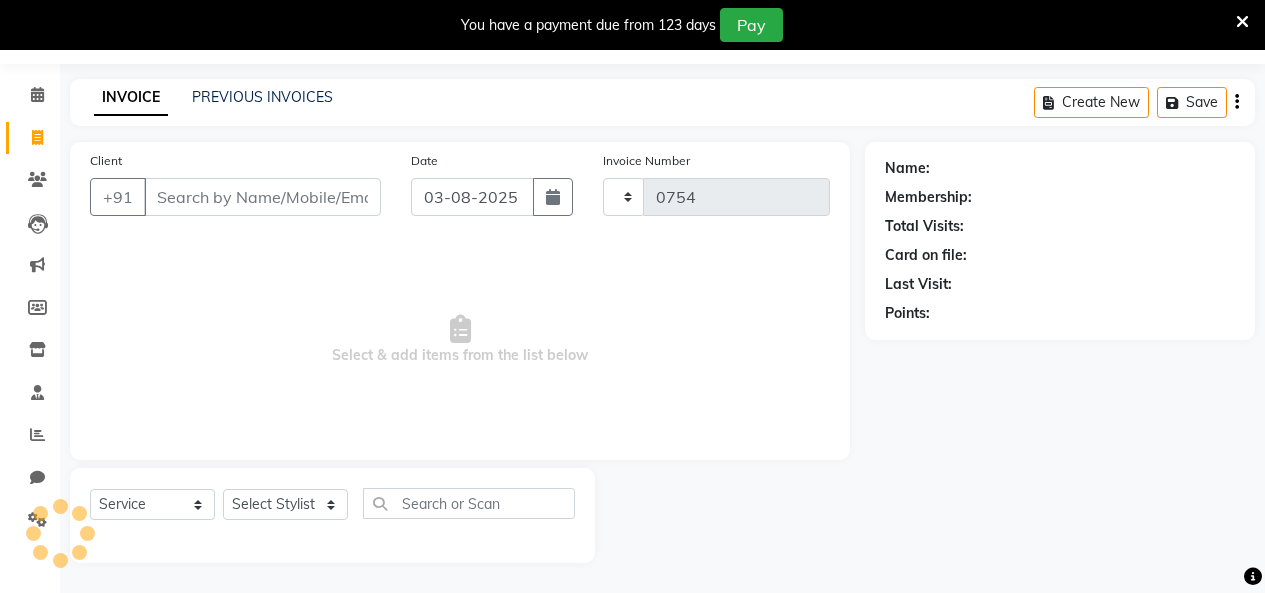 select on "8049" 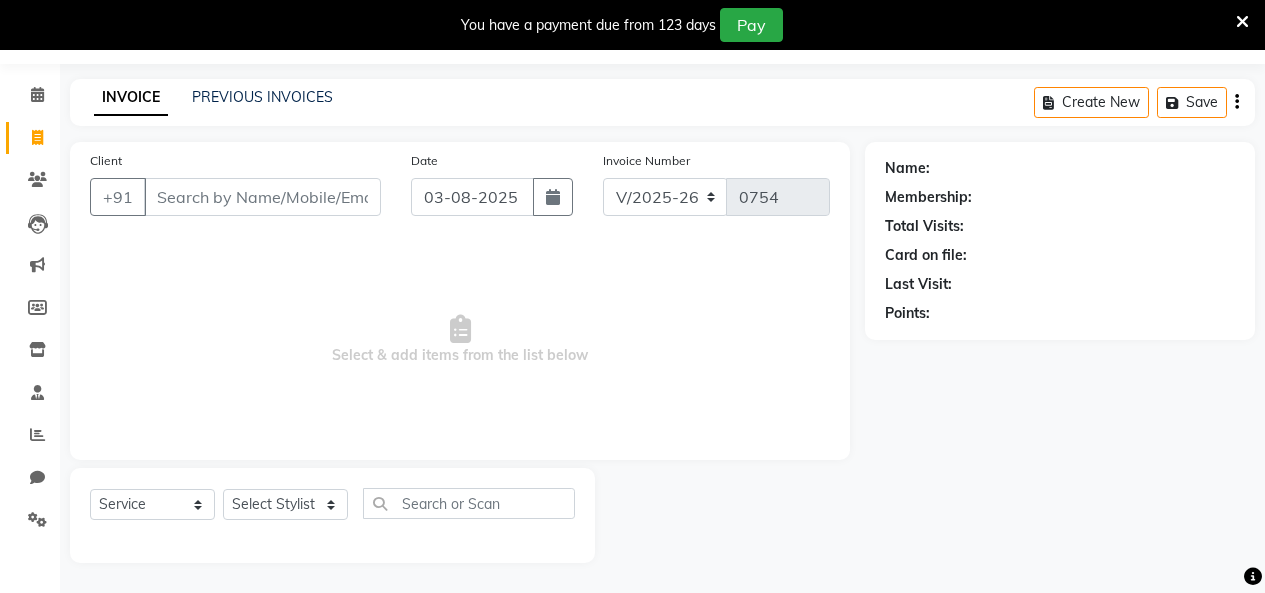 click on "Client" at bounding box center [262, 197] 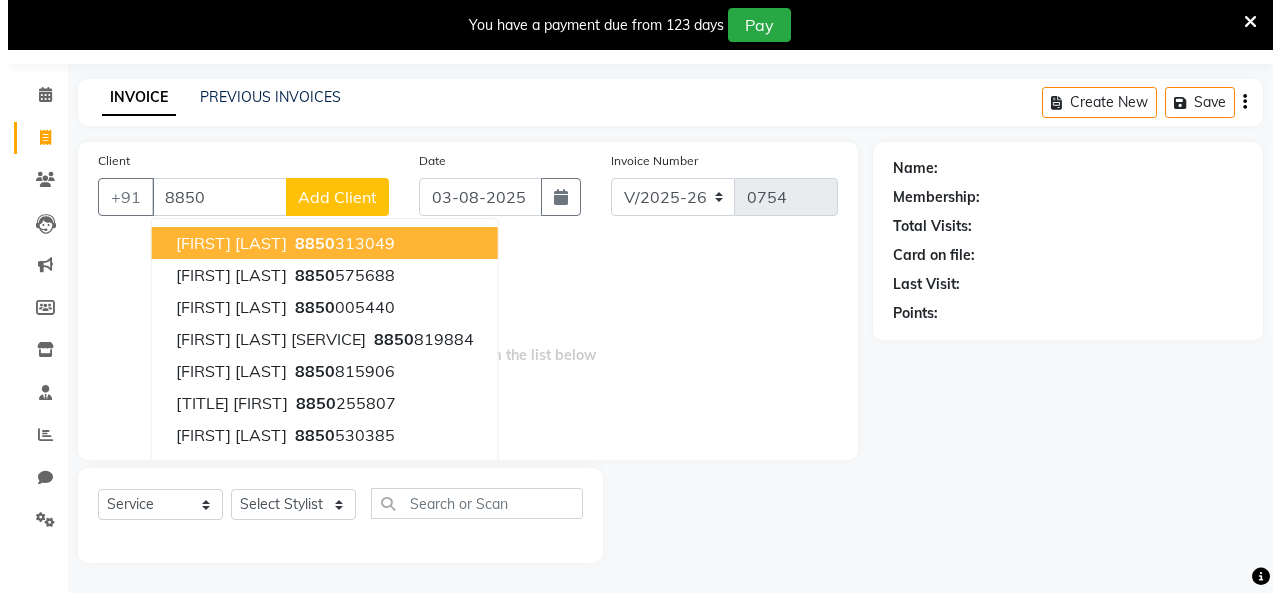 scroll, scrollTop: 58, scrollLeft: 0, axis: vertical 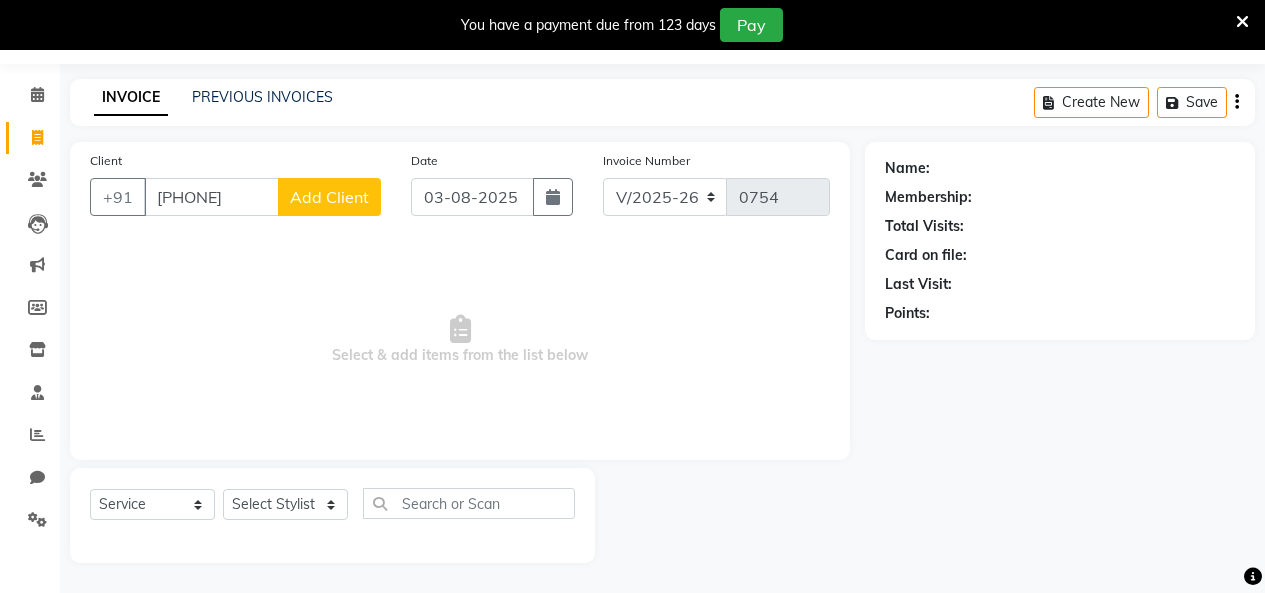 type on "[PHONE]" 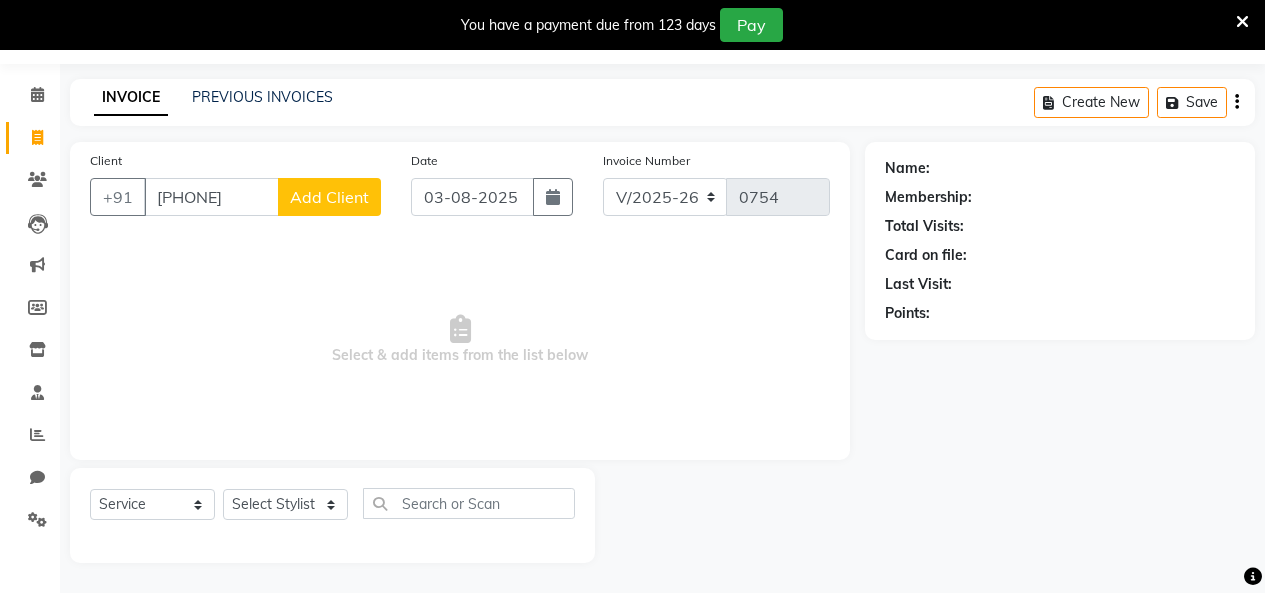 click on "Add Client" 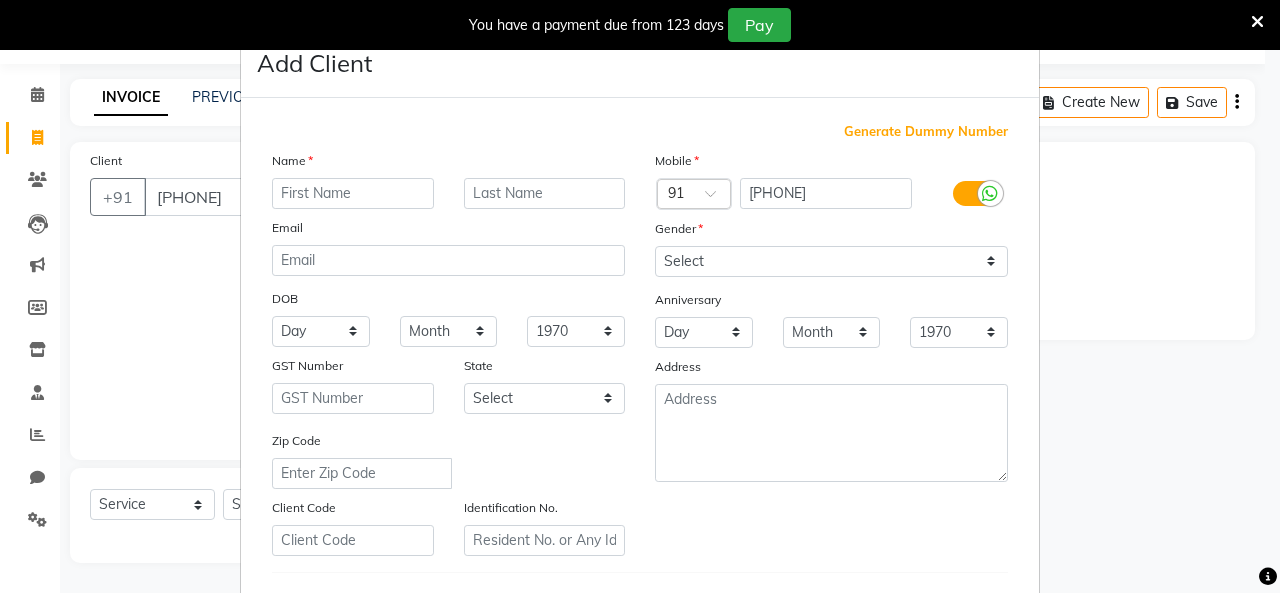 type on "j" 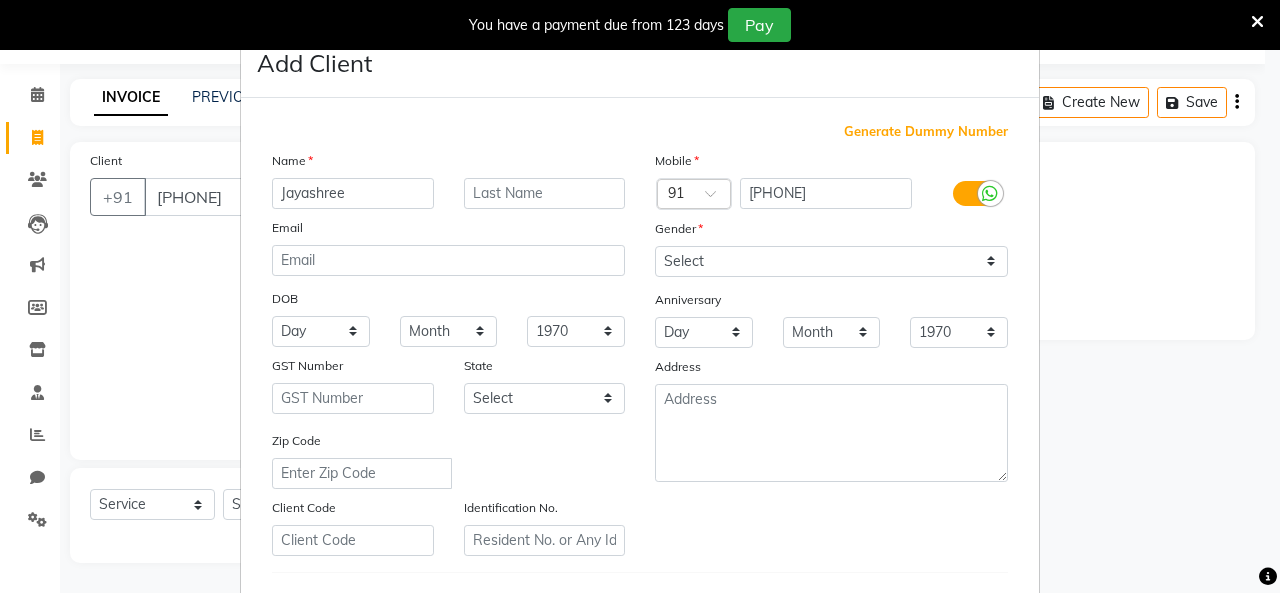type on "Jayashree" 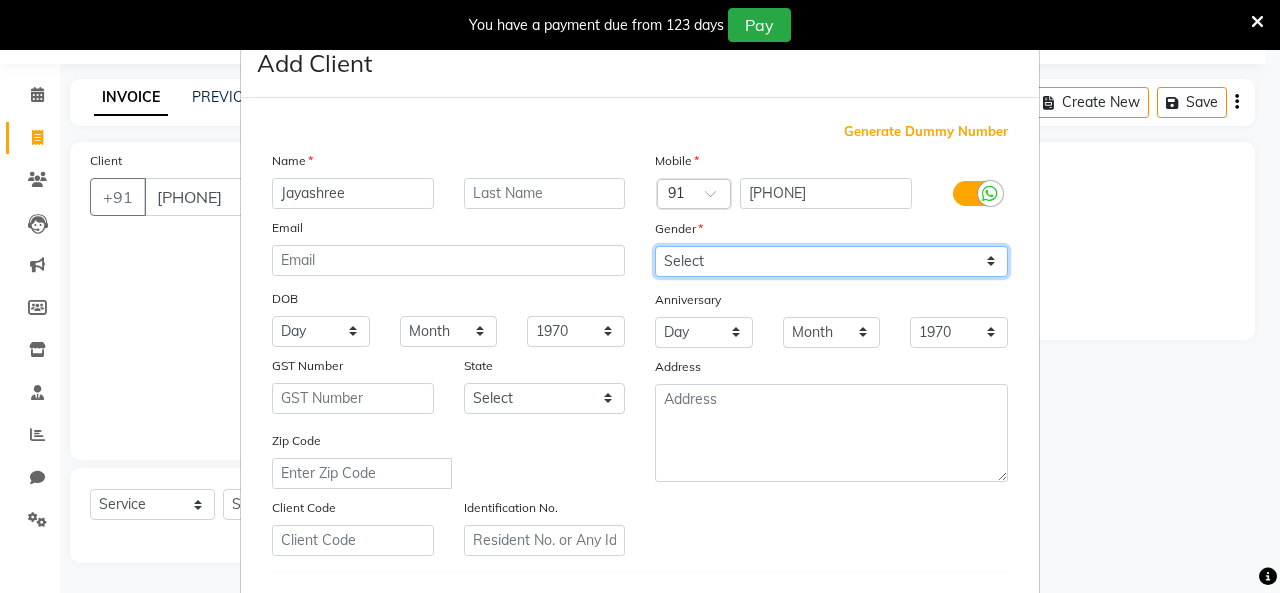 click on "Select Male Female Other Prefer Not To Say" at bounding box center (831, 261) 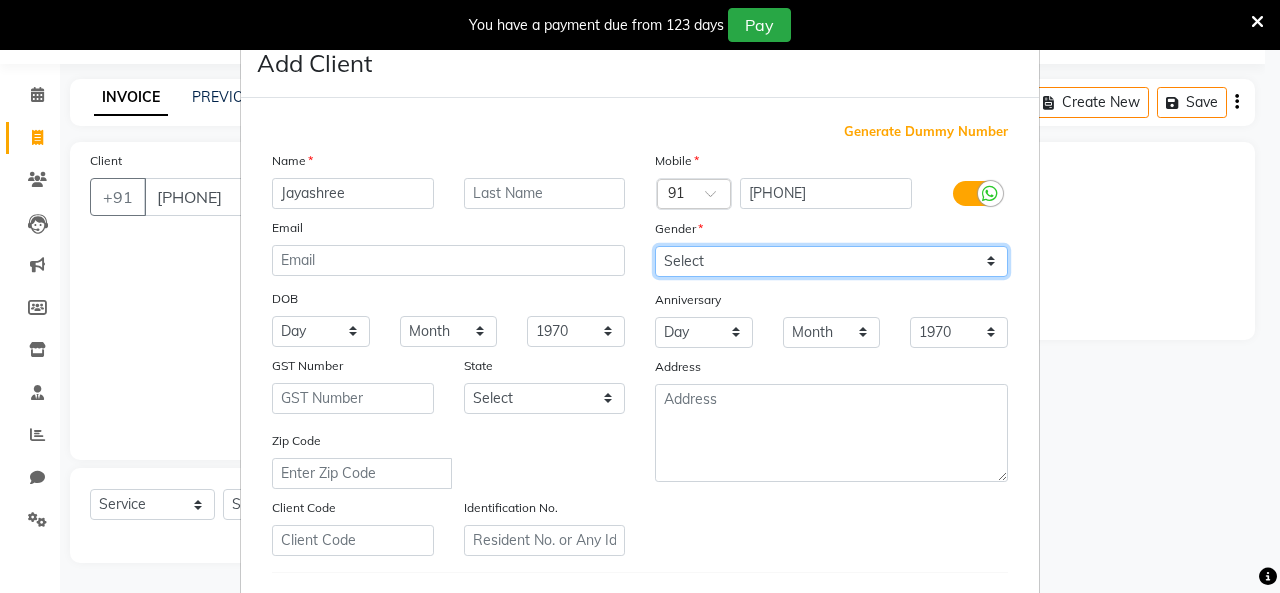 select on "female" 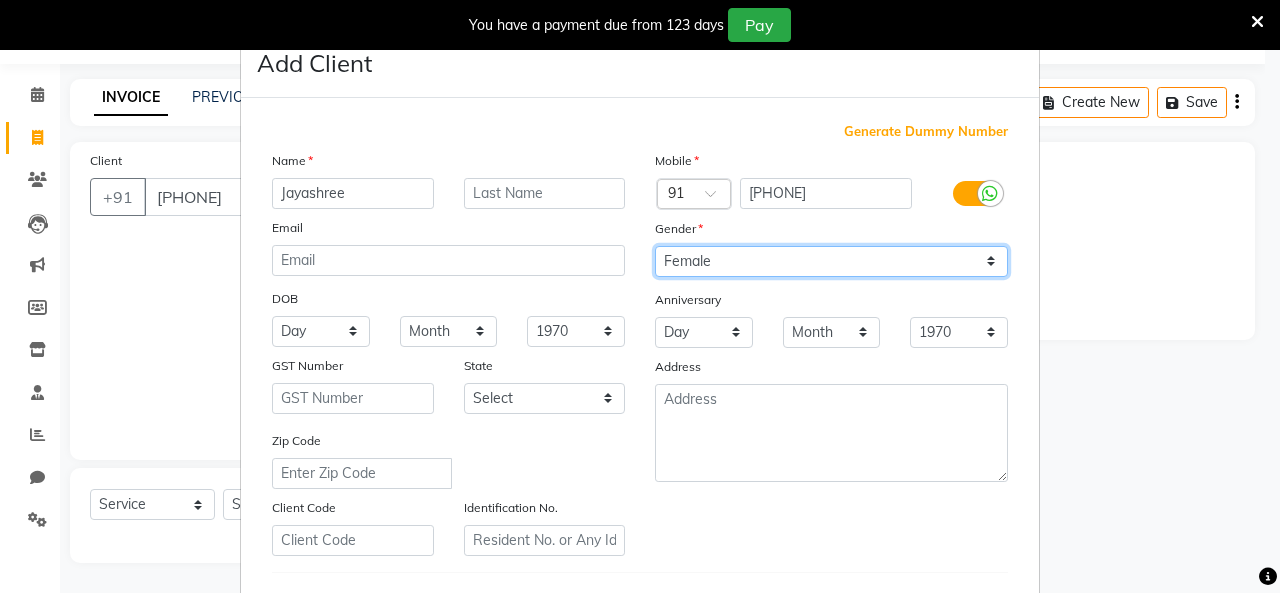 click on "Select Male Female Other Prefer Not To Say" at bounding box center [831, 261] 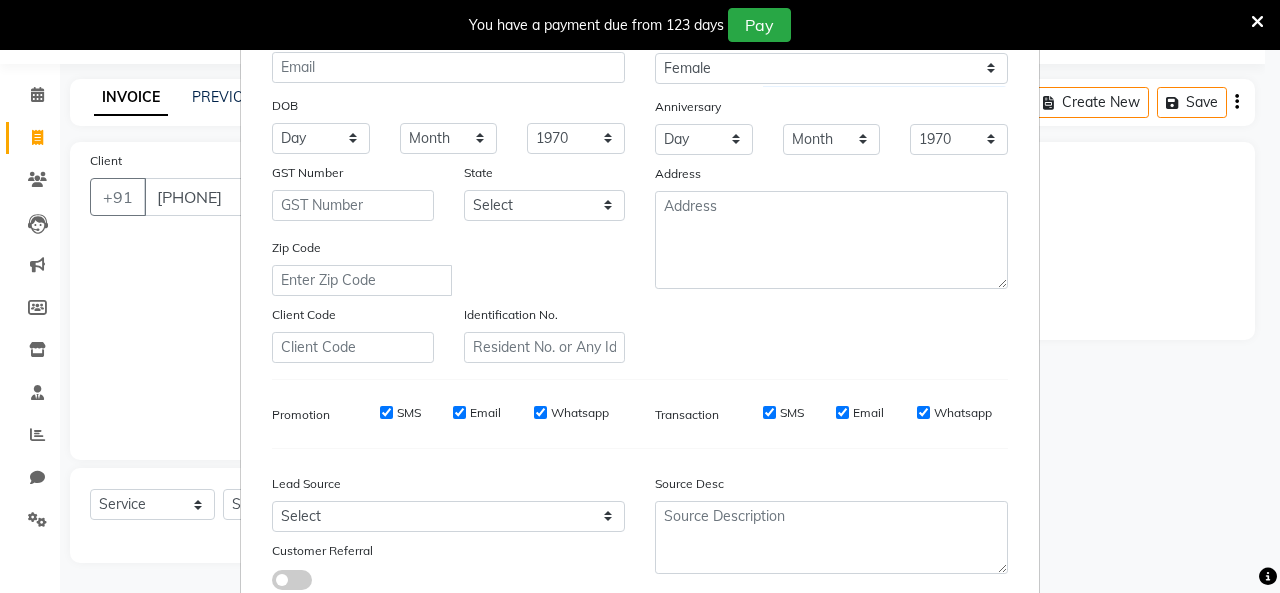 scroll, scrollTop: 211, scrollLeft: 0, axis: vertical 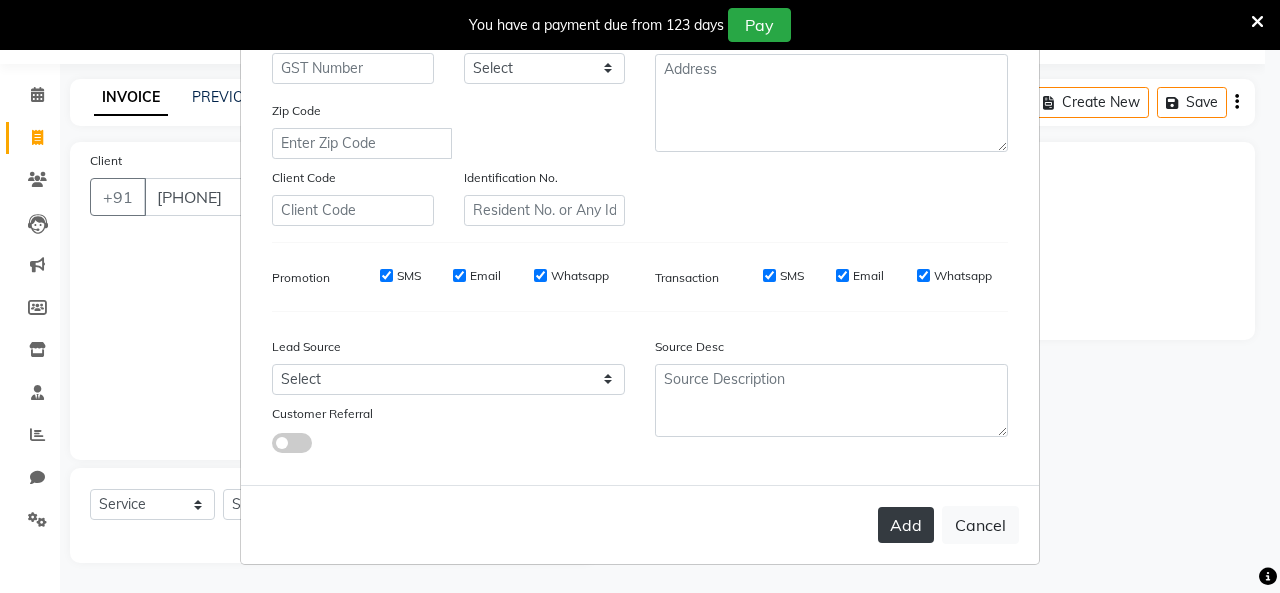 click on "Add" at bounding box center [906, 525] 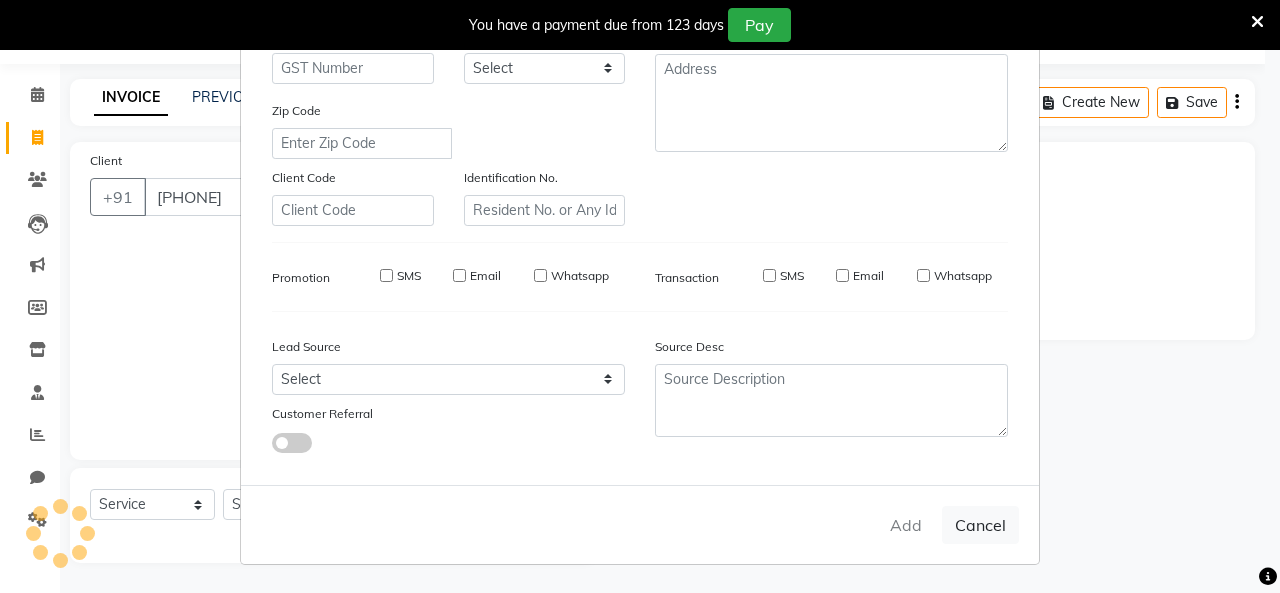 type 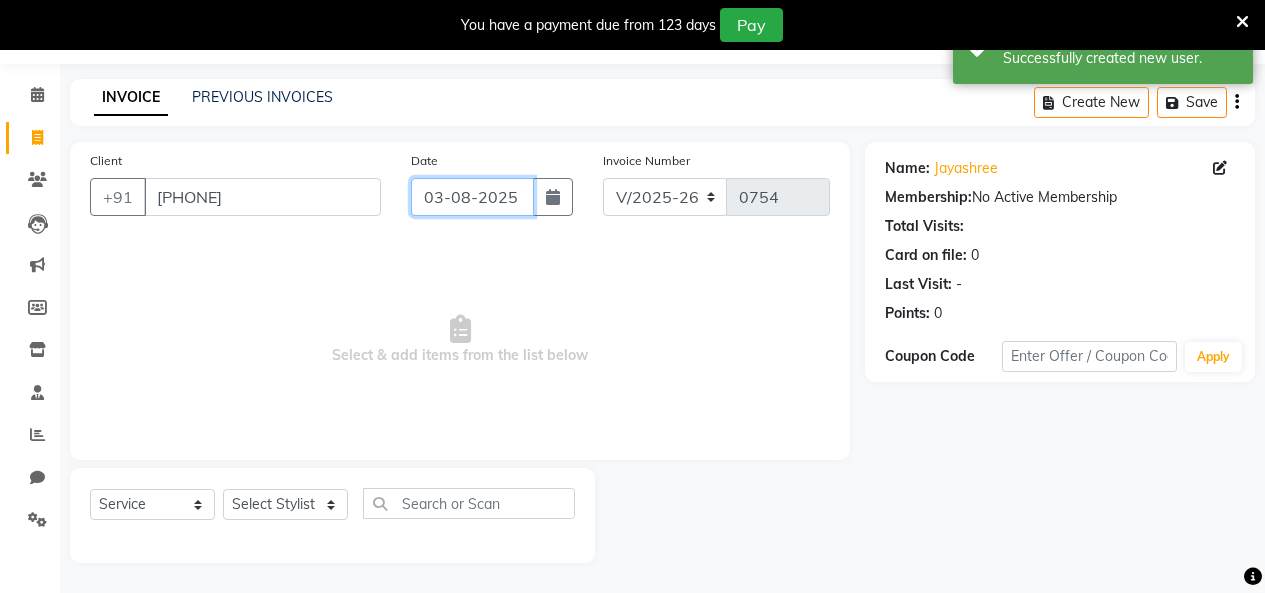 click on "03-08-2025" 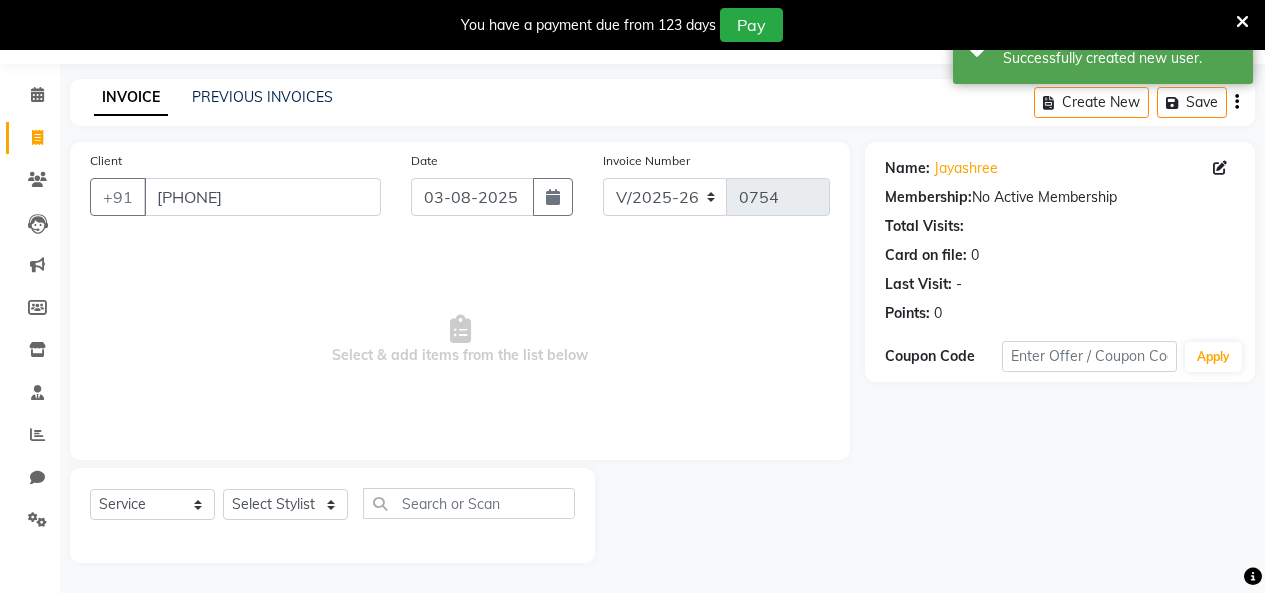 select on "8" 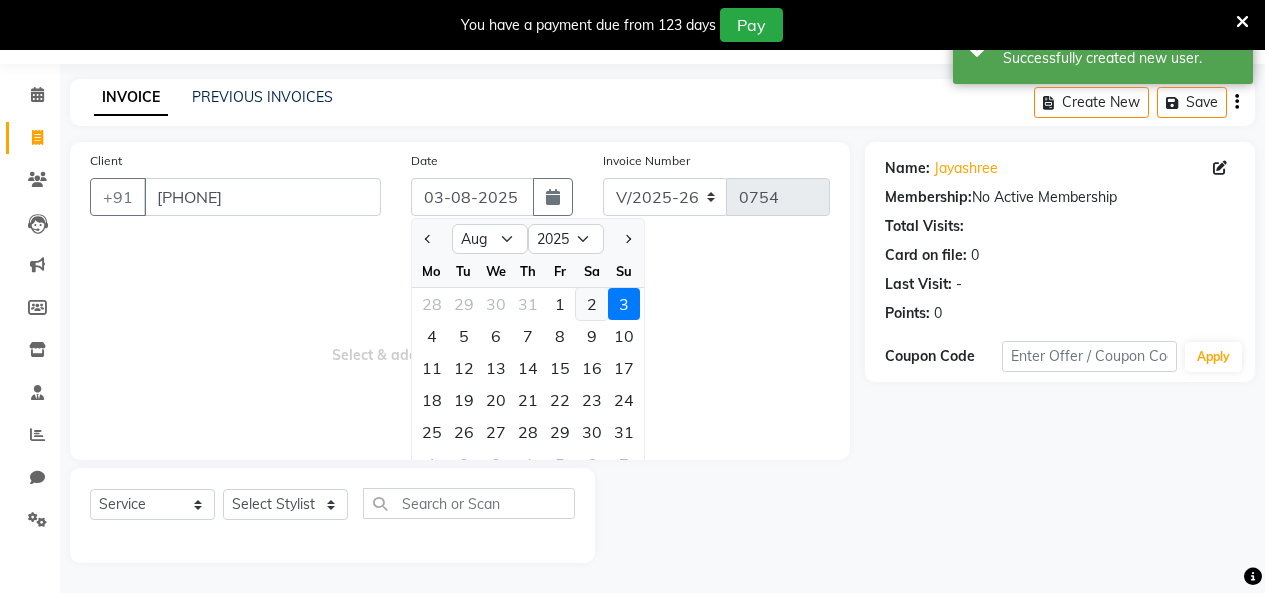 click on "2" 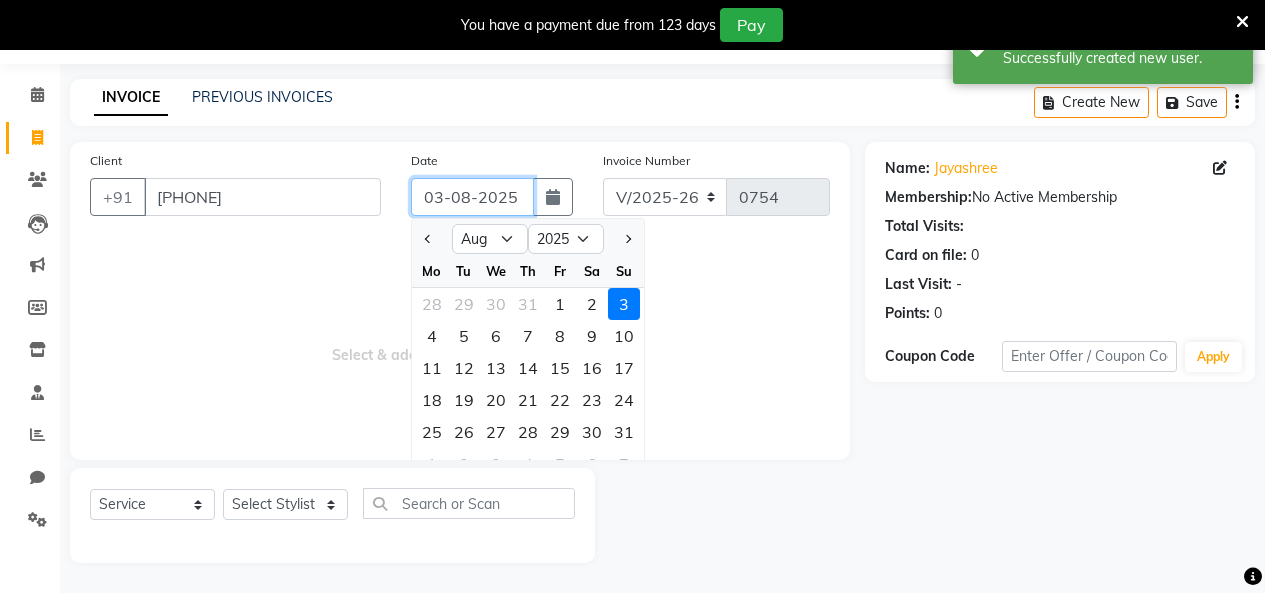 type on "02-08-2025" 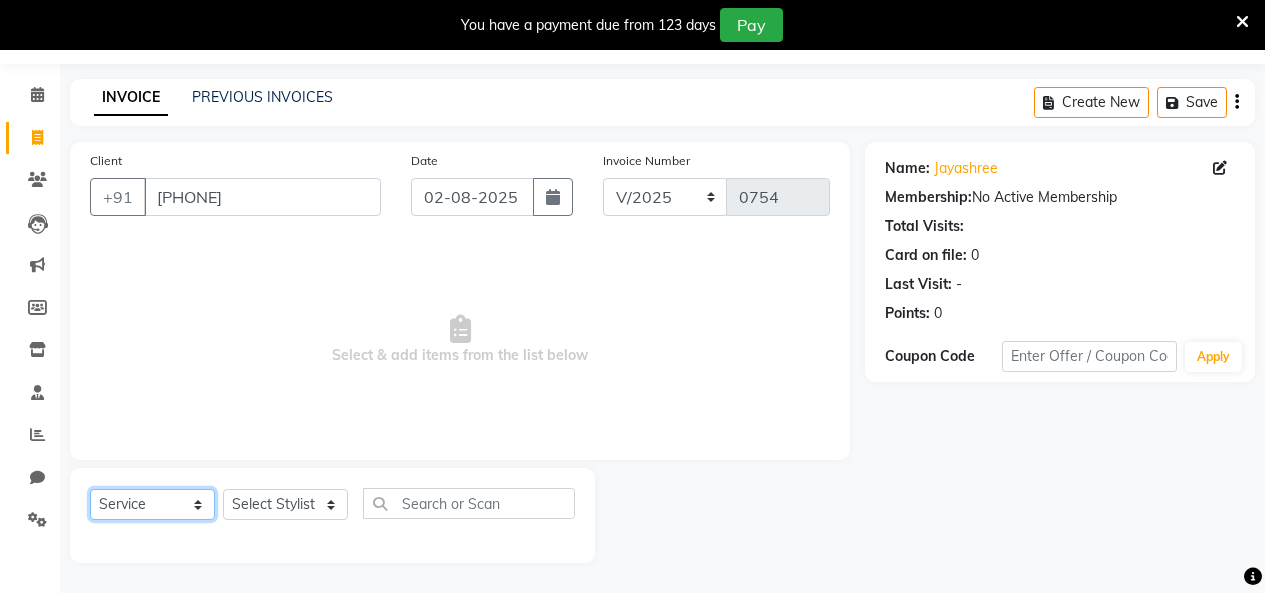 click on "Select  Service  Product  Membership  Package Voucher Prepaid Gift Card" 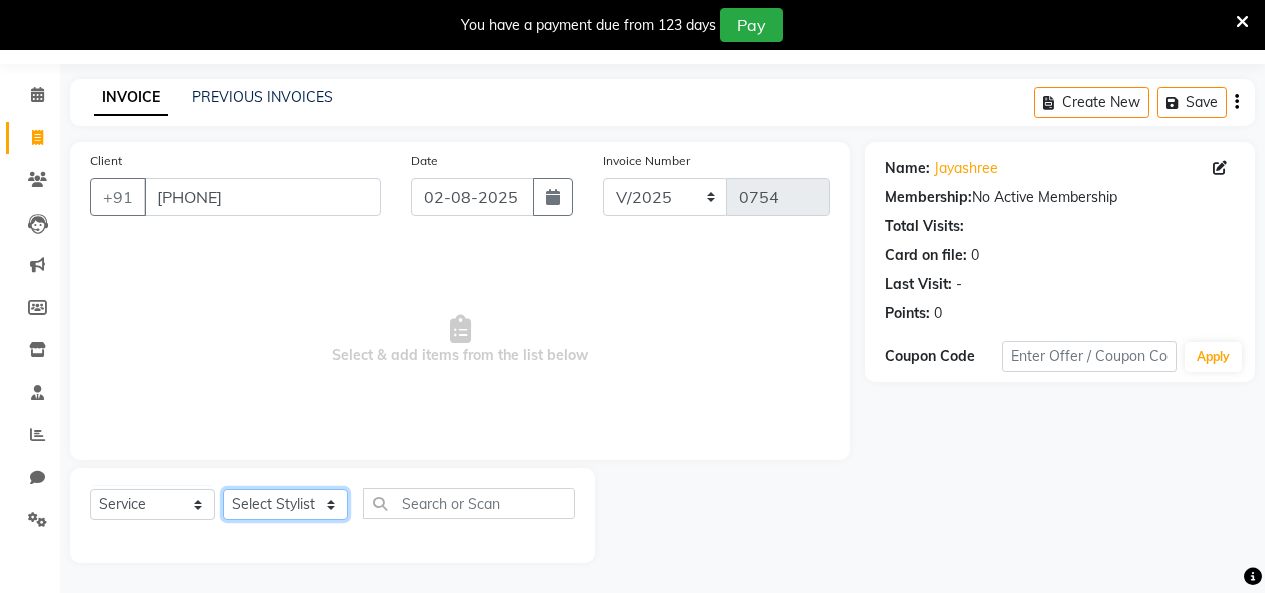 click on "Select Stylist [FIRST] [LAST] [FIRST] [FIRST] [FIRST] [FIRST] [FIRST] [FIRST]" 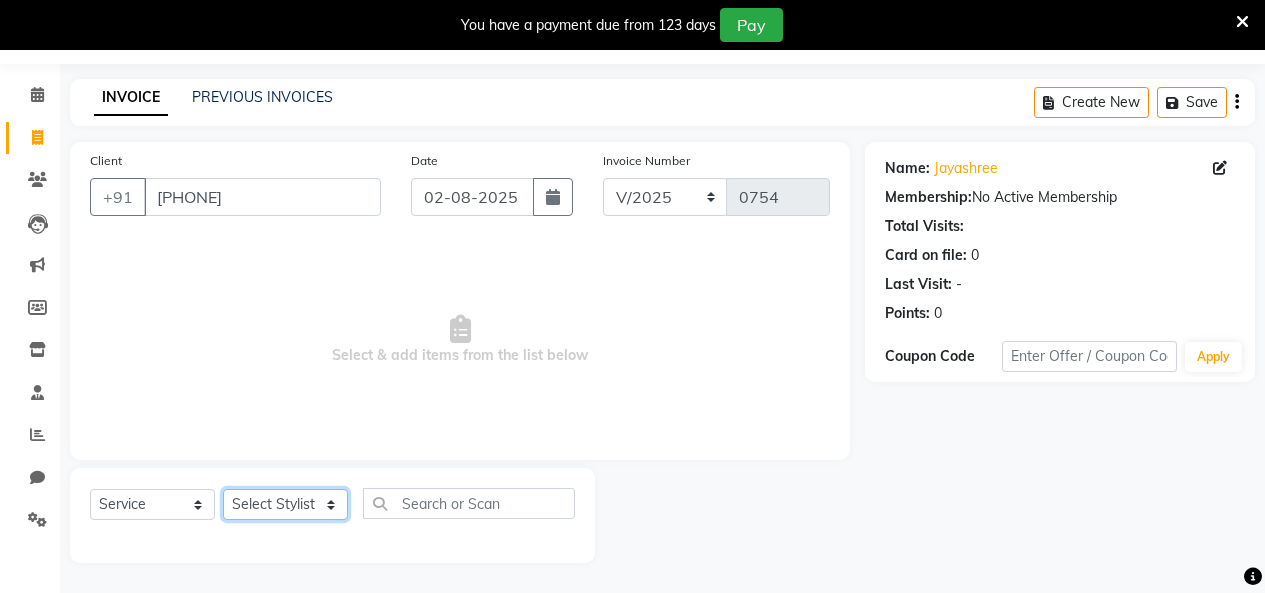 select on "76923" 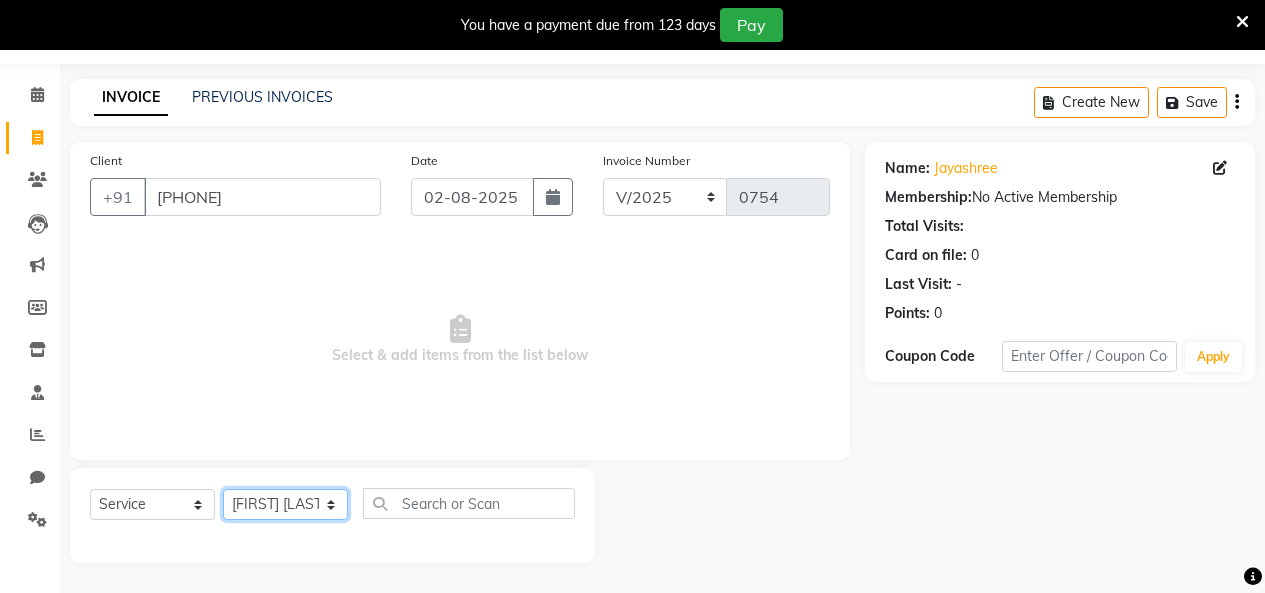 click on "Select Stylist [FIRST] [LAST] [FIRST] [FIRST] [FIRST] [FIRST] [FIRST] [FIRST]" 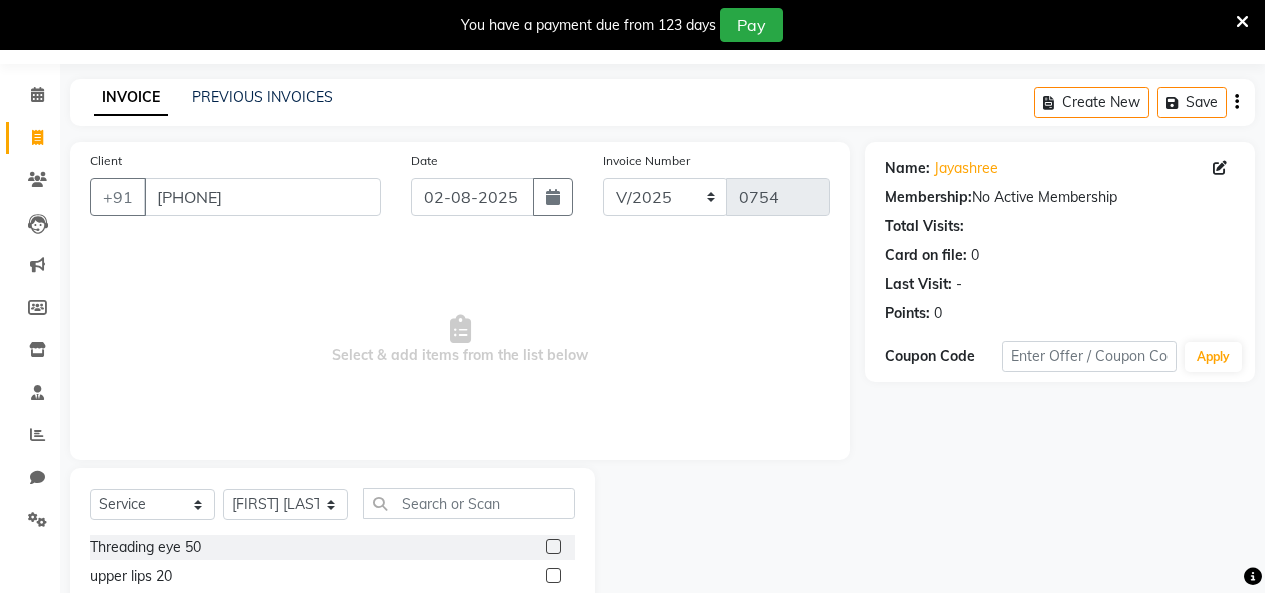click 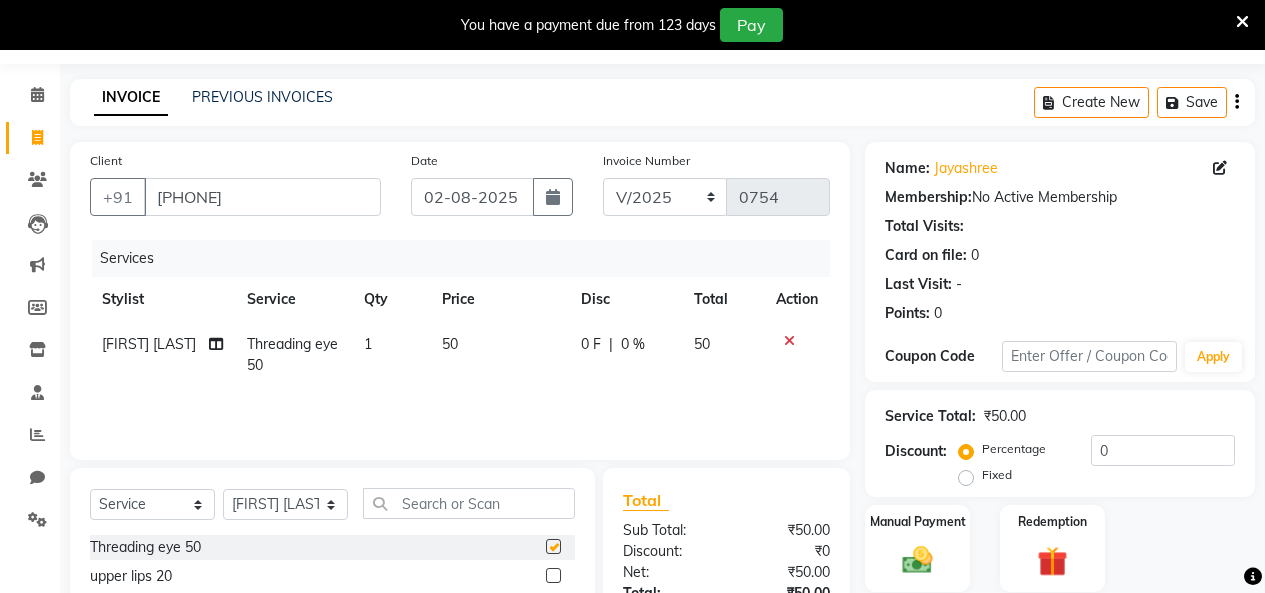 checkbox on "false" 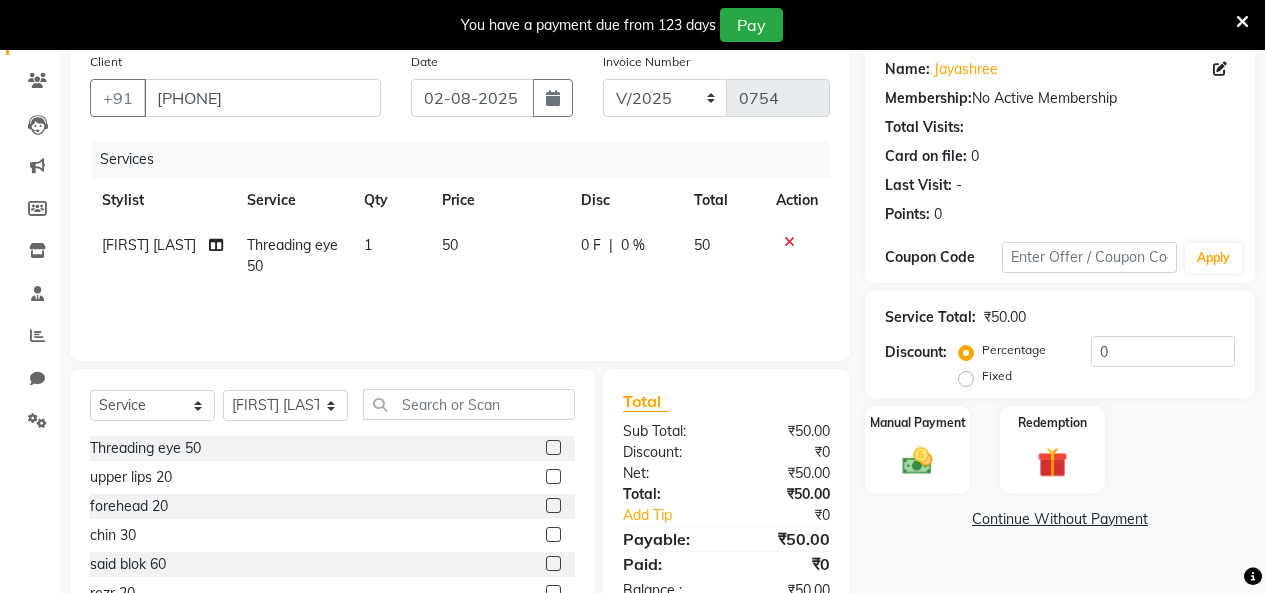scroll, scrollTop: 168, scrollLeft: 0, axis: vertical 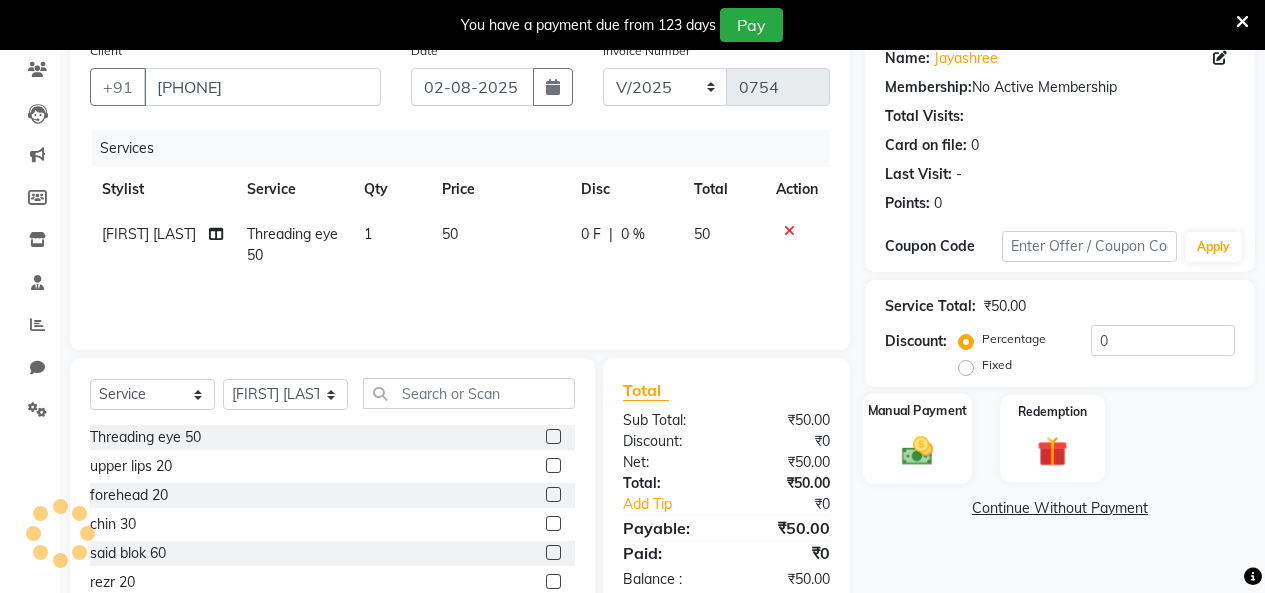 click 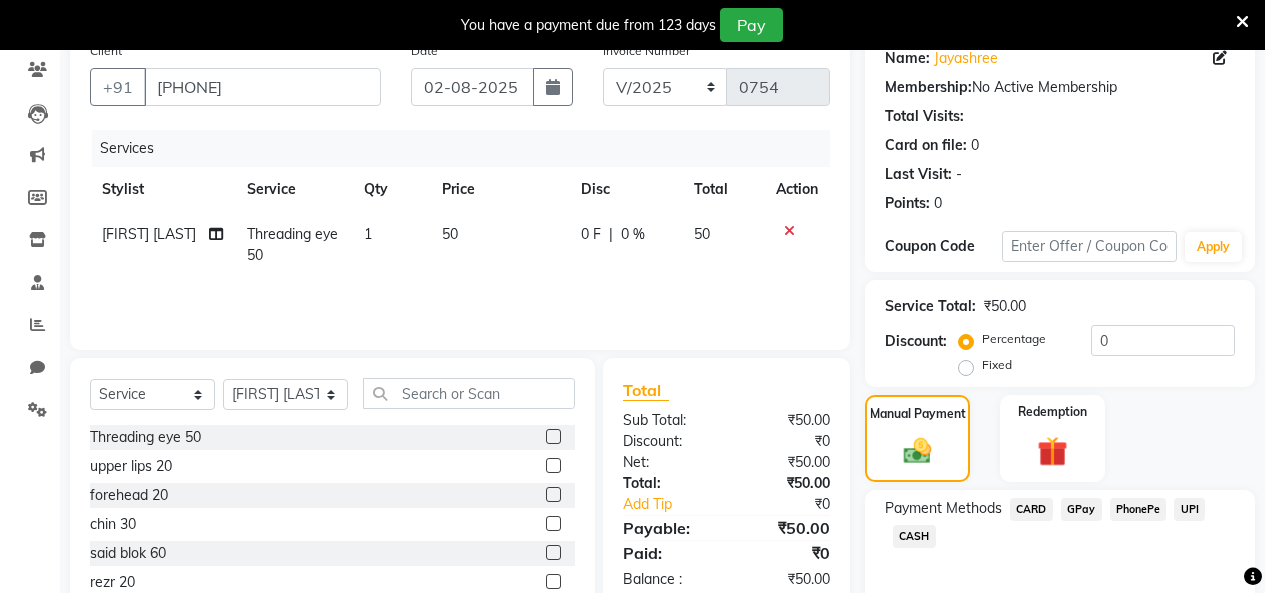 click on "CASH" 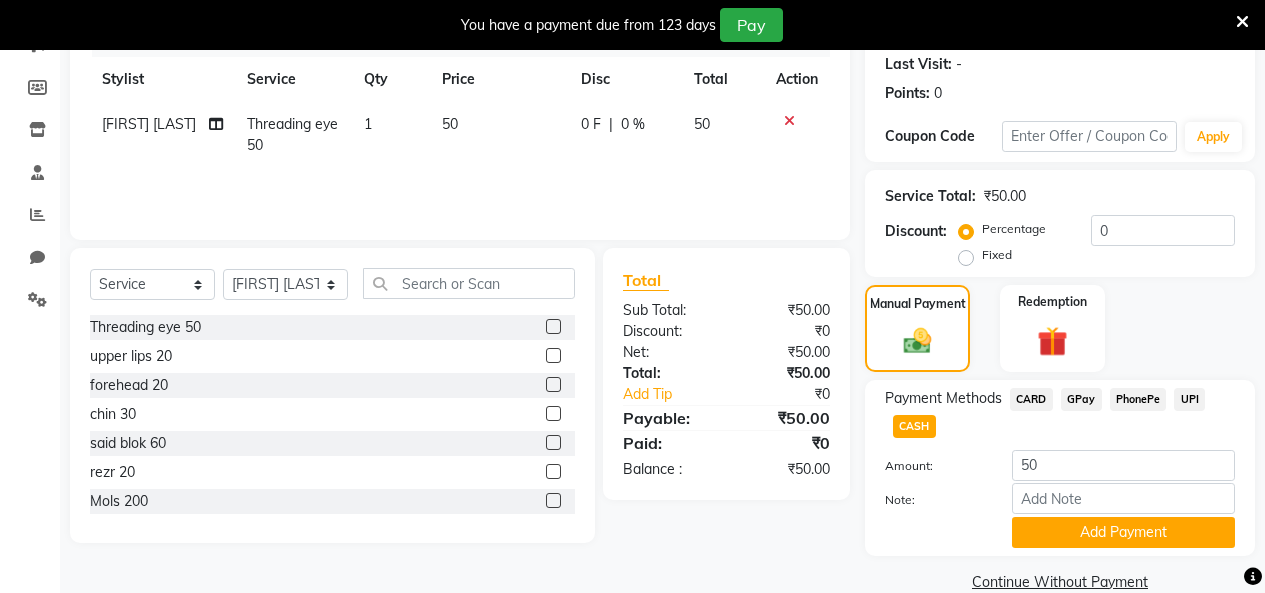 scroll, scrollTop: 312, scrollLeft: 0, axis: vertical 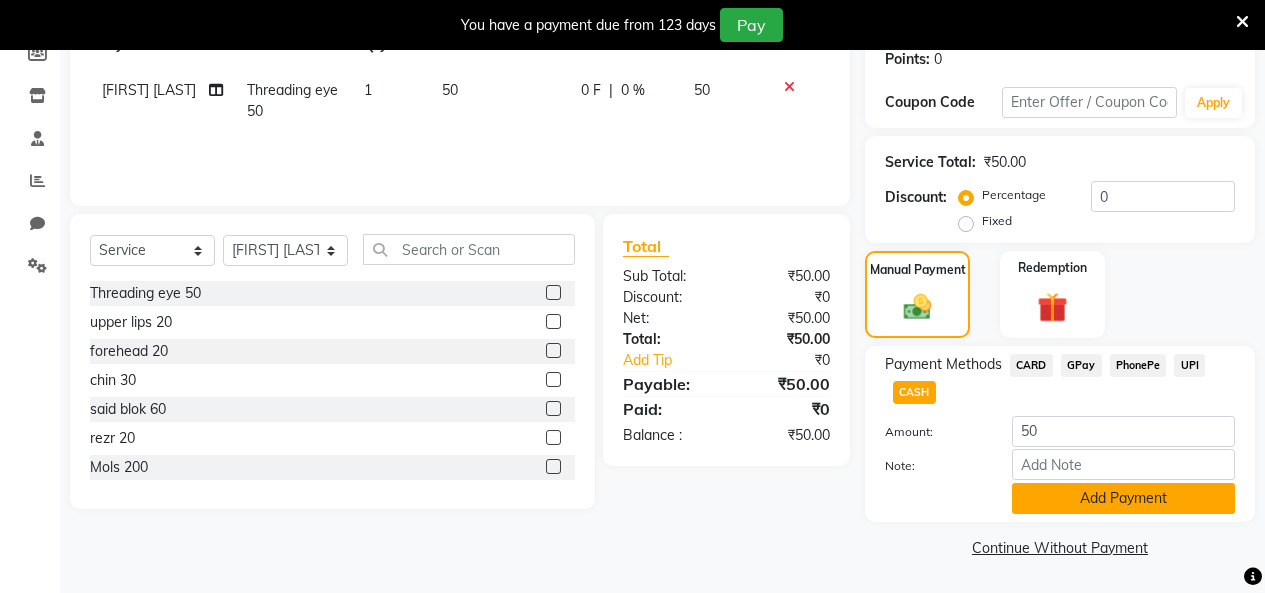 click on "Add Payment" 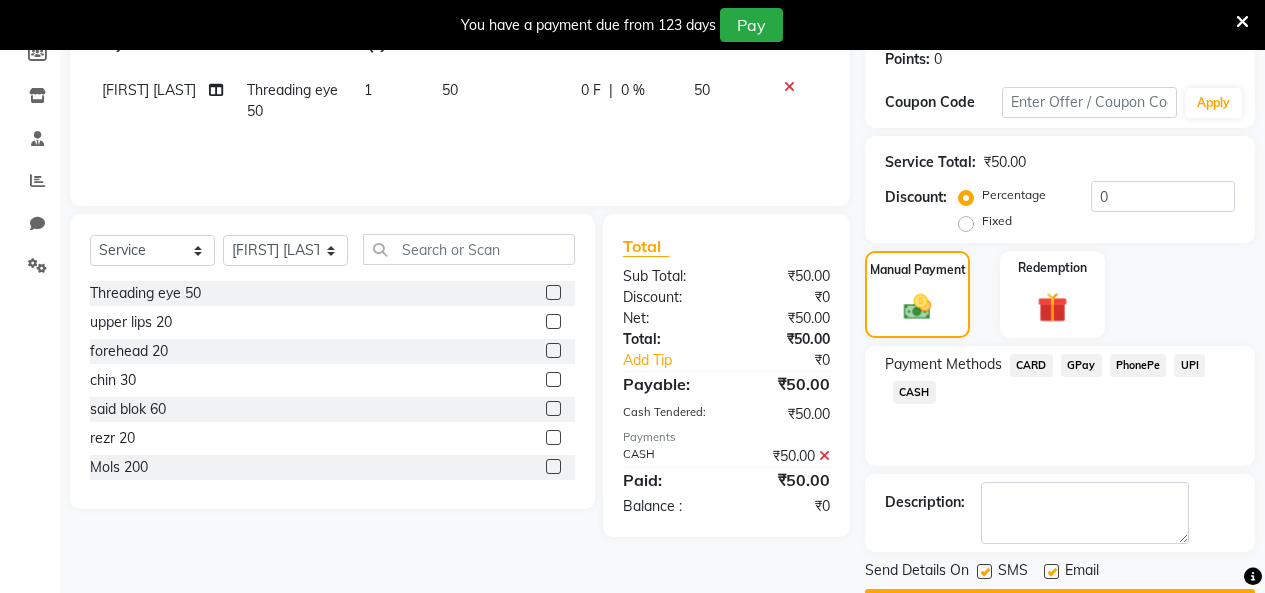 scroll, scrollTop: 359, scrollLeft: 0, axis: vertical 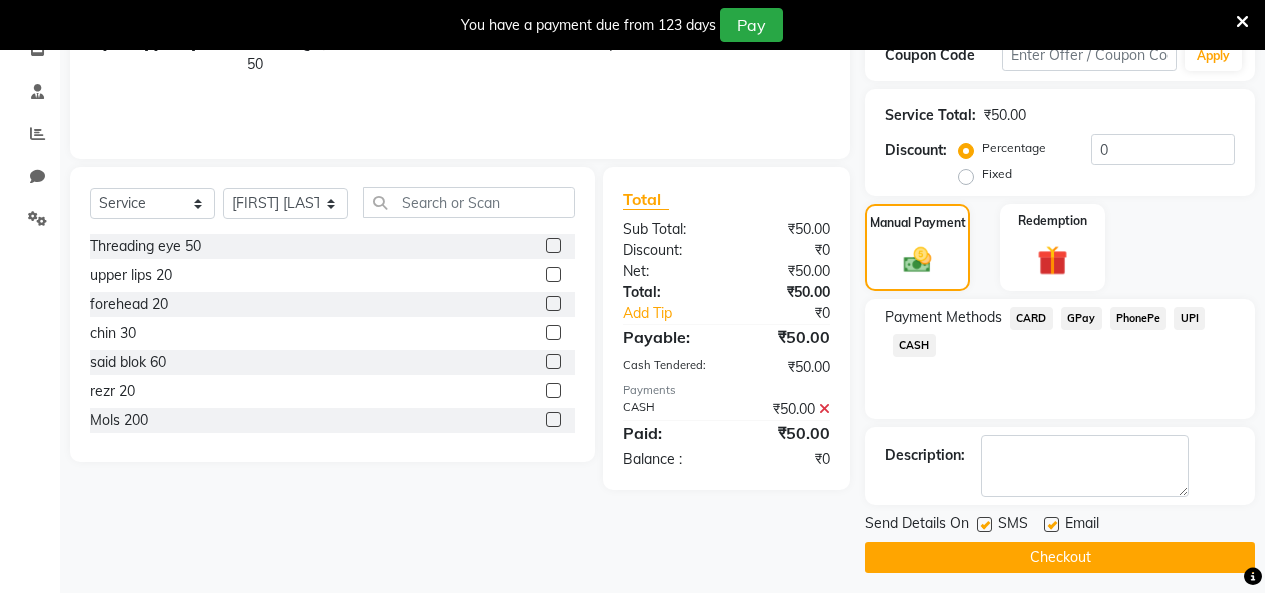 click on "Checkout" 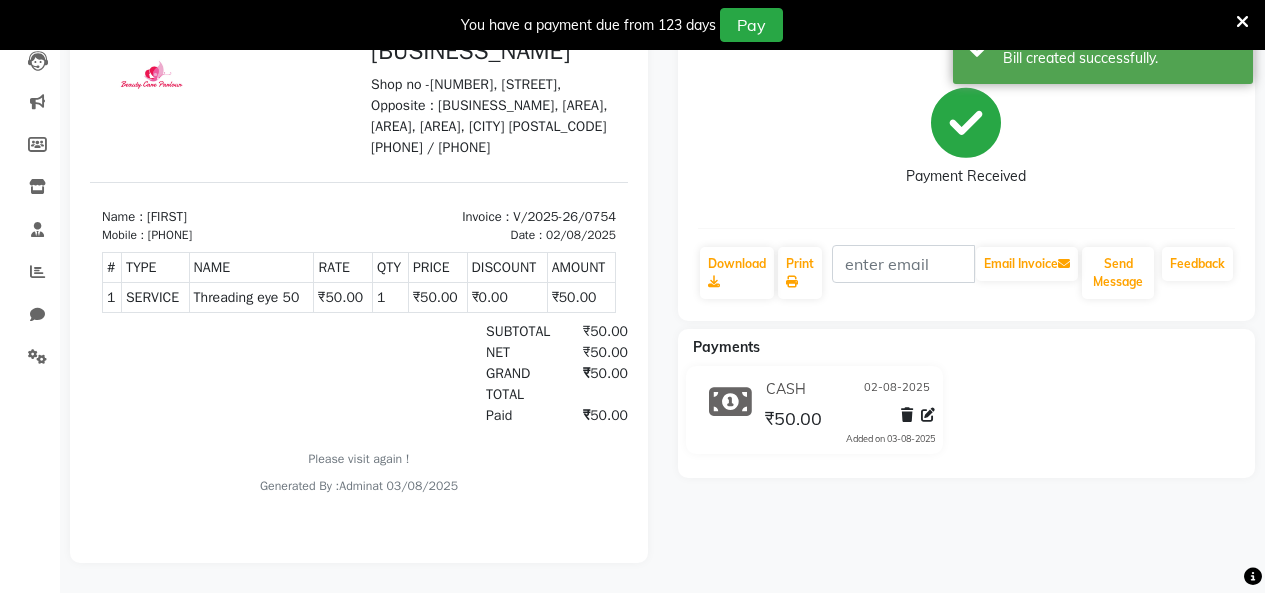 scroll, scrollTop: 0, scrollLeft: 0, axis: both 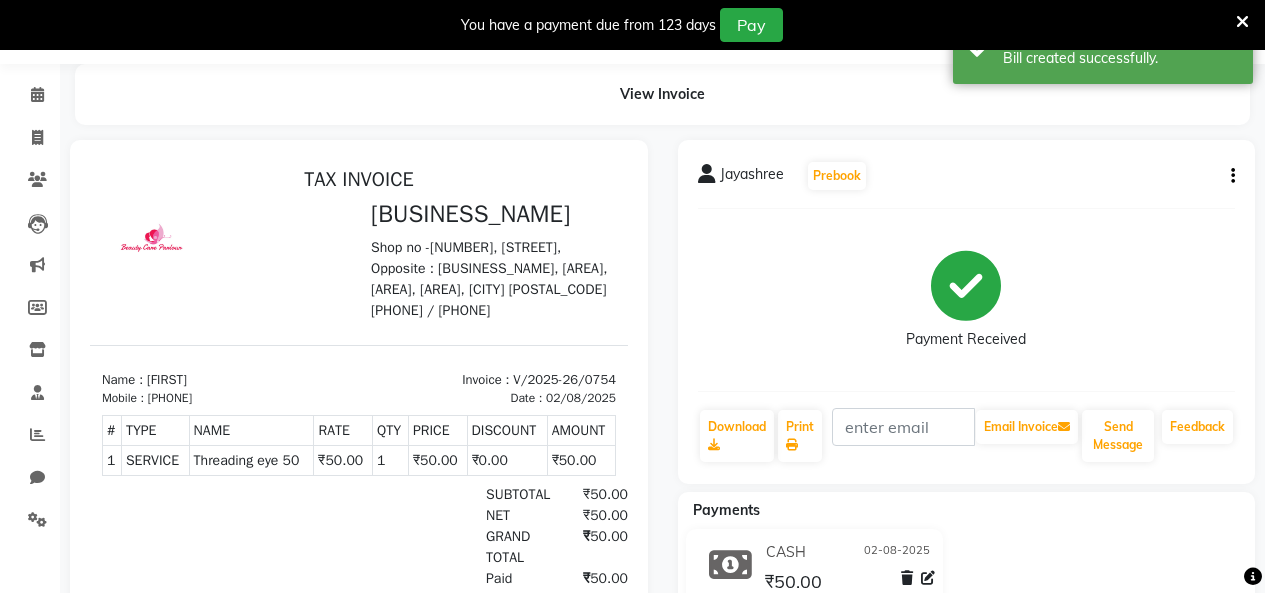 select on "service" 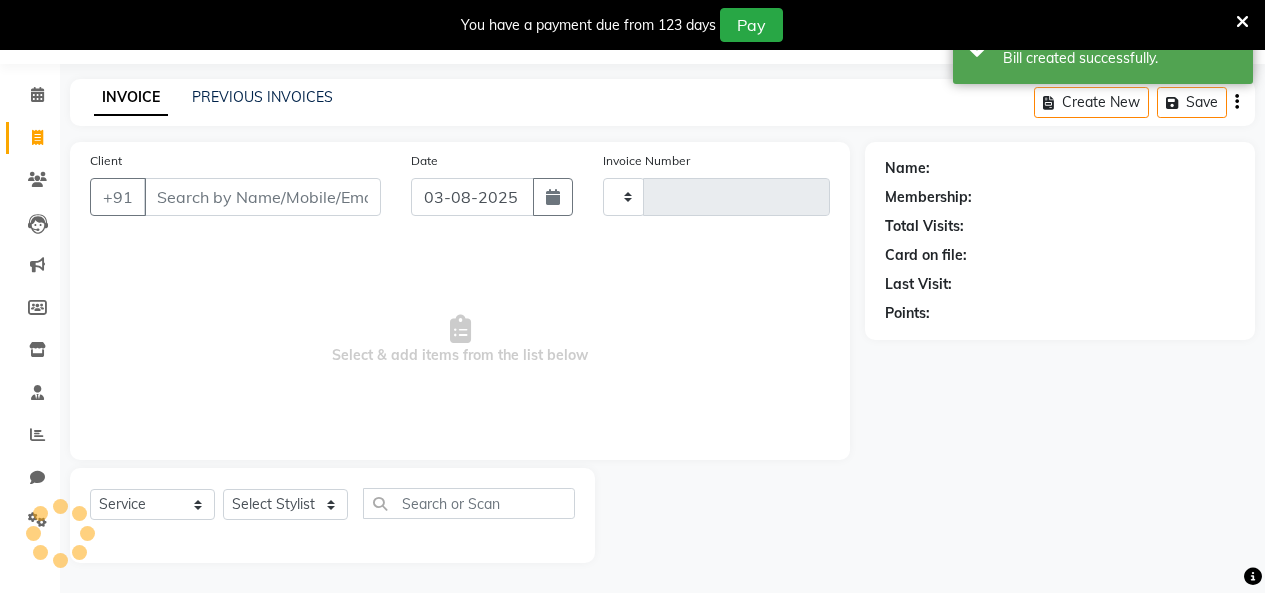 type on "0755" 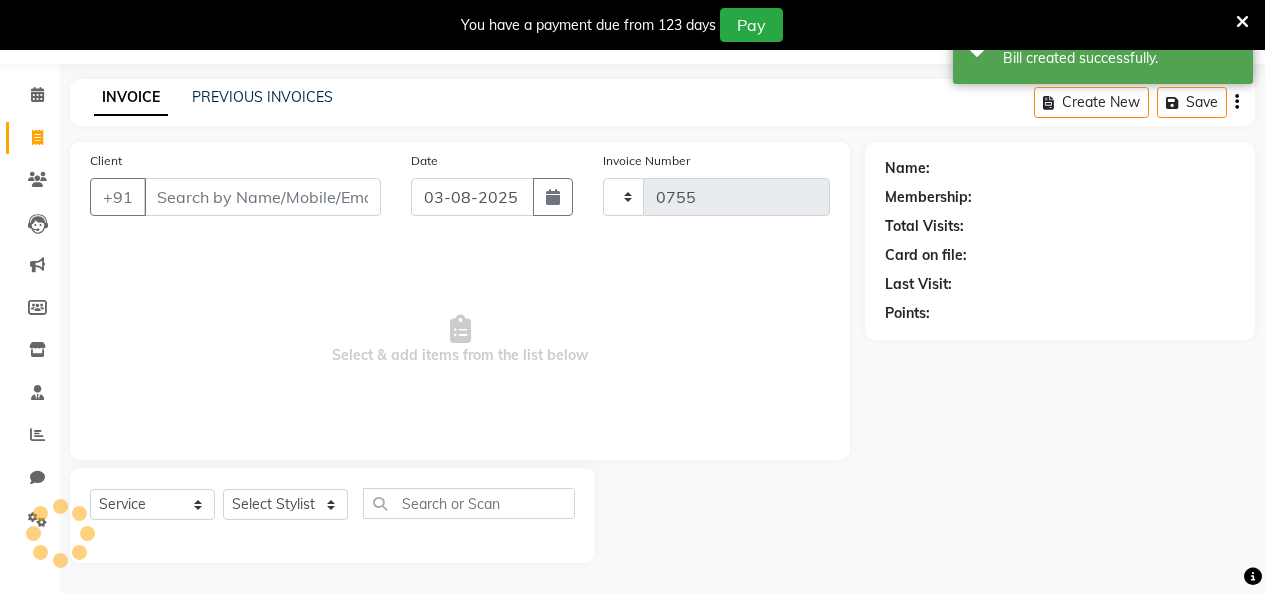 select on "8049" 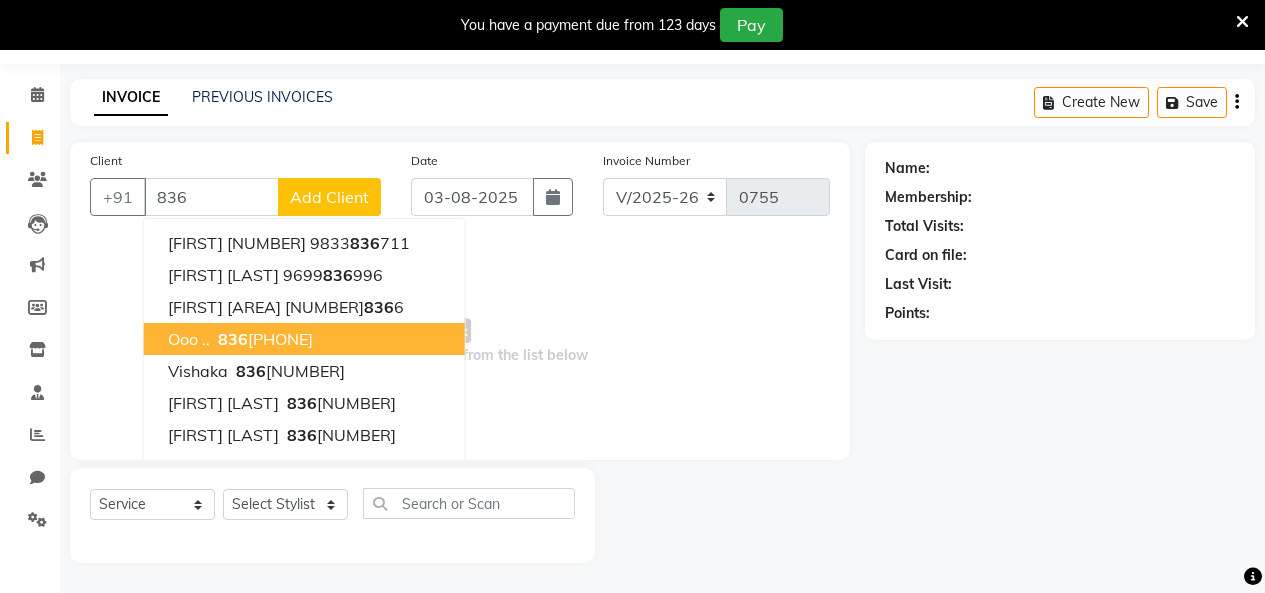 click on "[PHONE]" at bounding box center (263, 339) 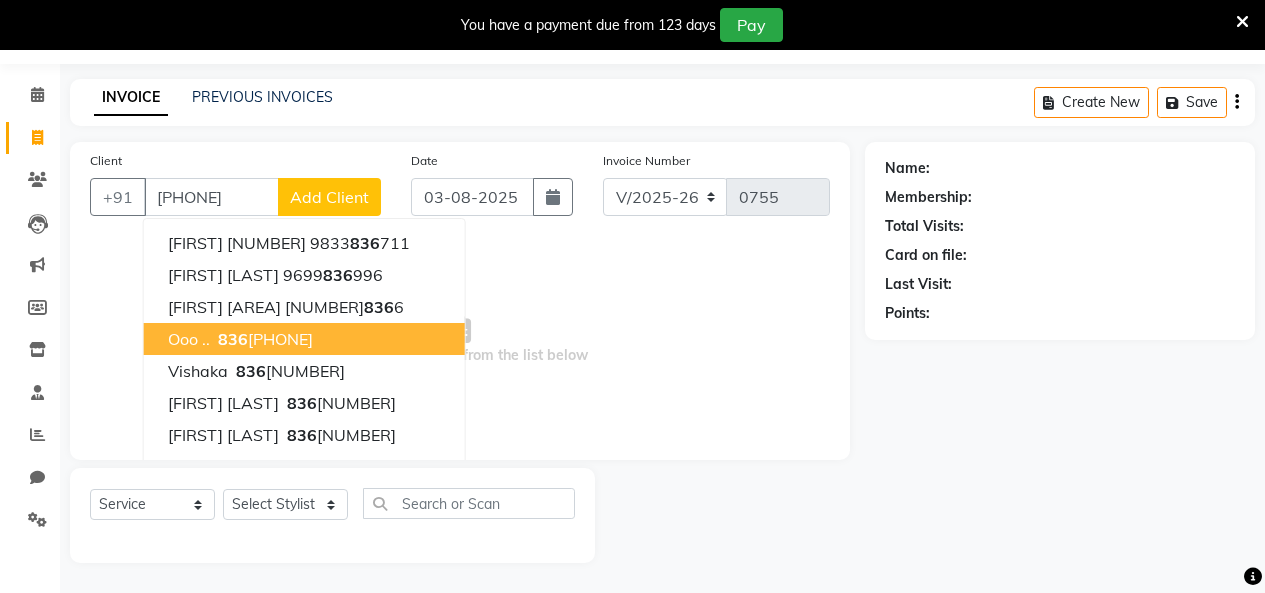 type on "[PHONE]" 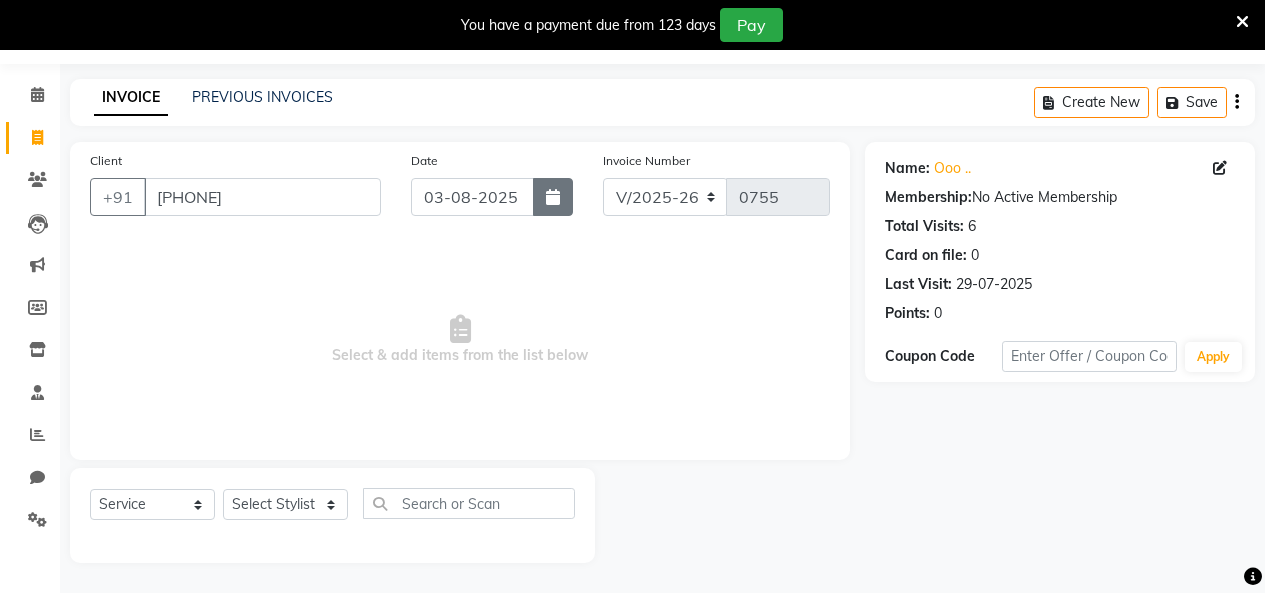 click 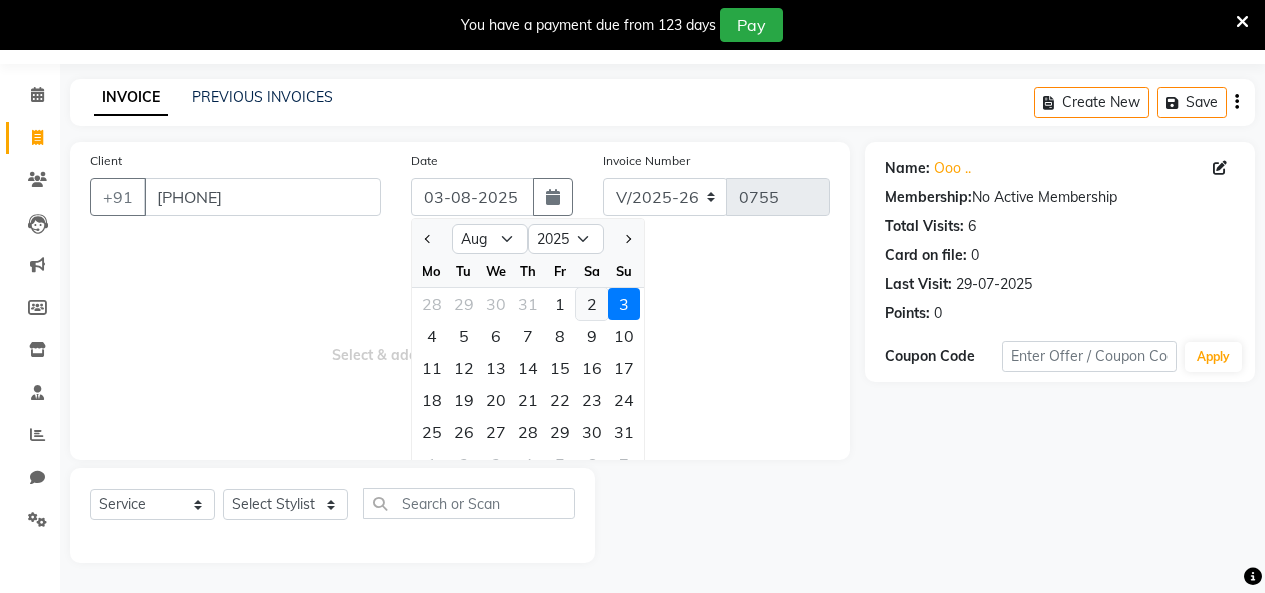 click on "2" 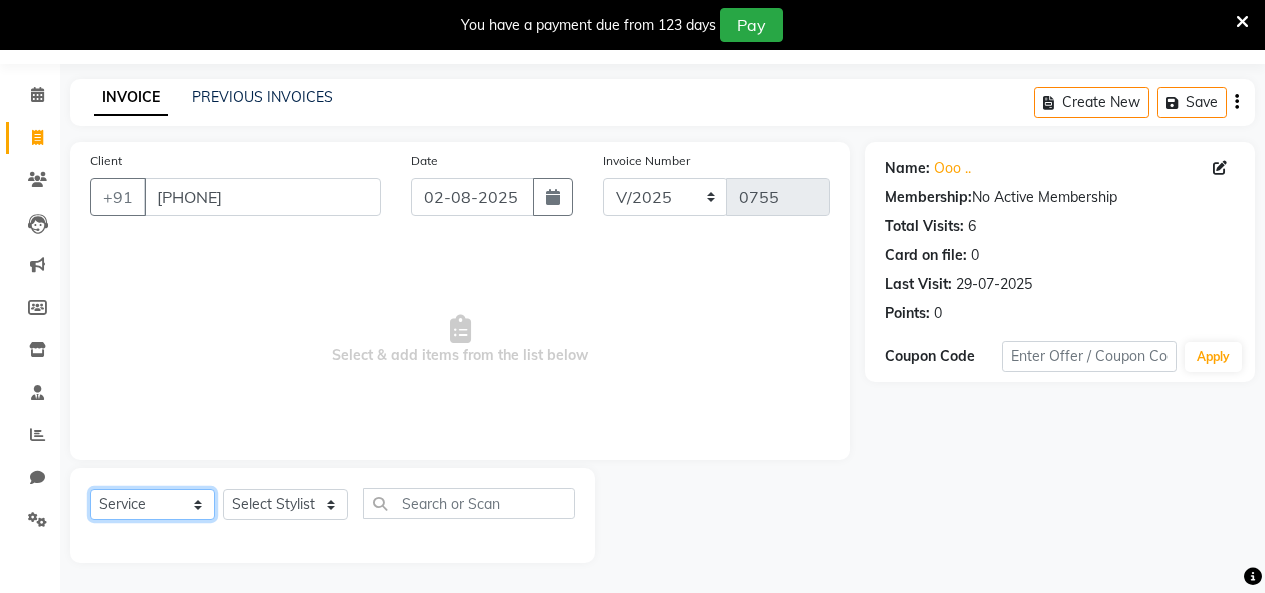 click on "Select  Service  Product  Membership  Package Voucher Prepaid Gift Card" 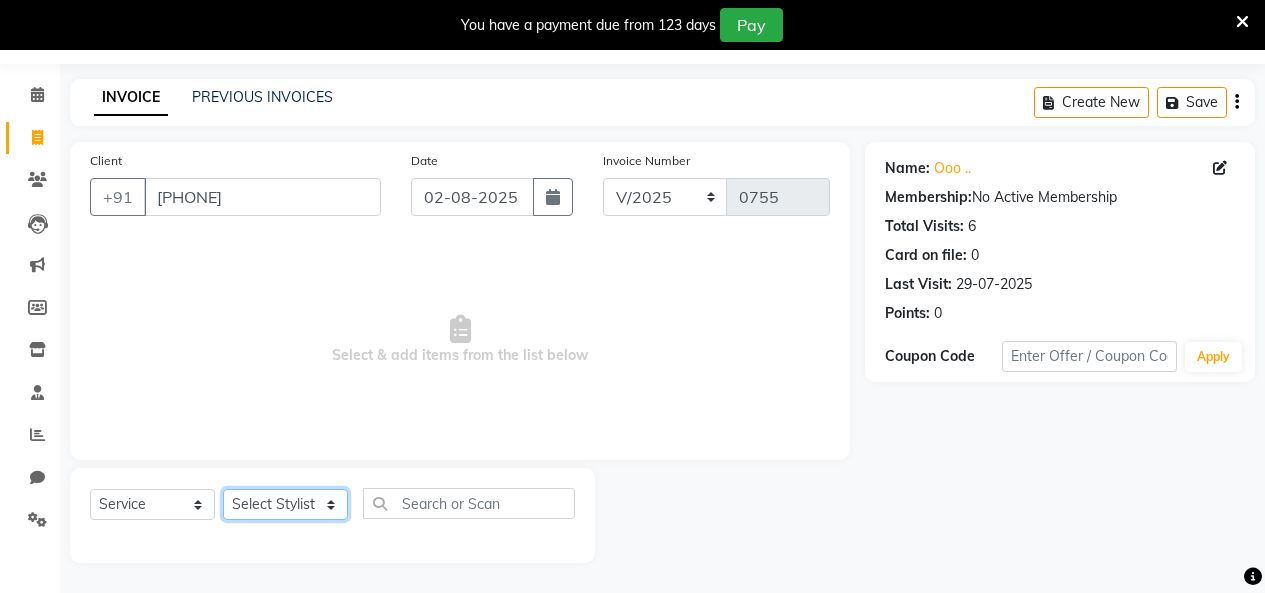 click on "Select Stylist [FIRST] [LAST] [FIRST] [FIRST] [FIRST] [FIRST] [FIRST] [FIRST]" 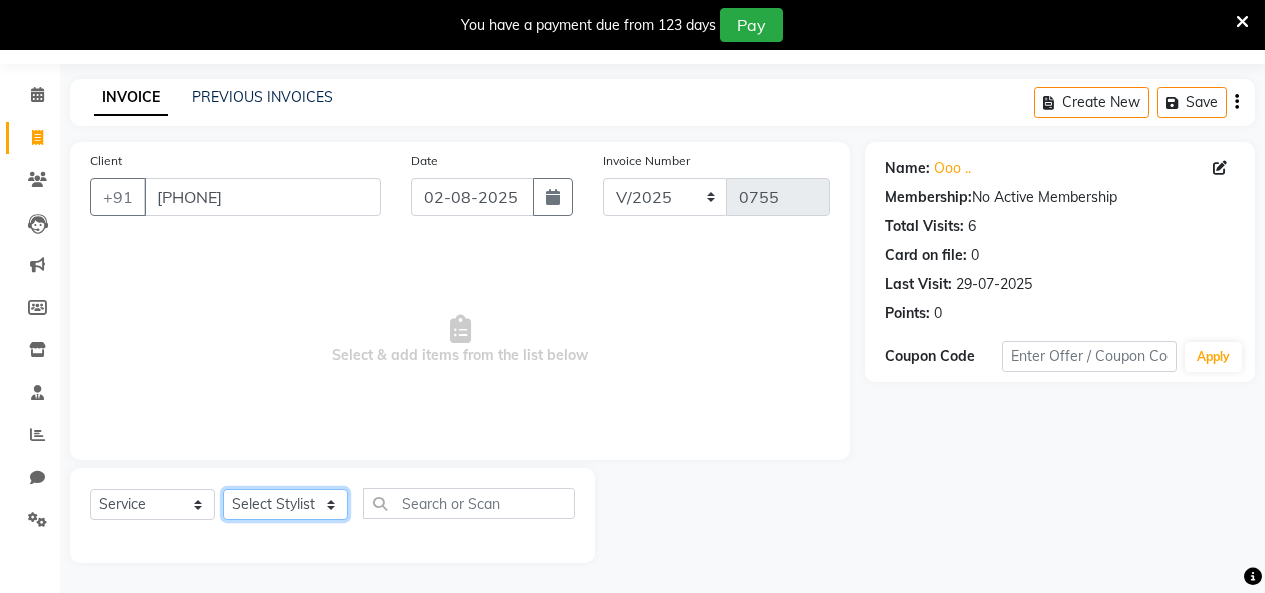 select on "72762" 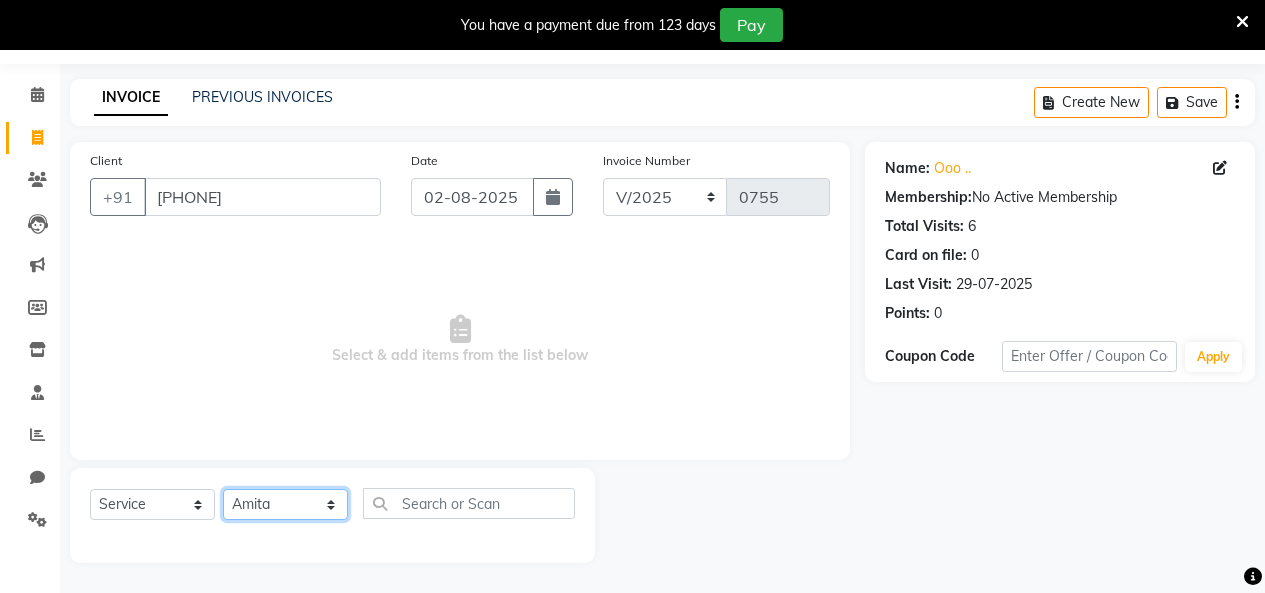 click on "Select Stylist [FIRST] [LAST] [FIRST] [FIRST] [FIRST] [FIRST] [FIRST] [FIRST]" 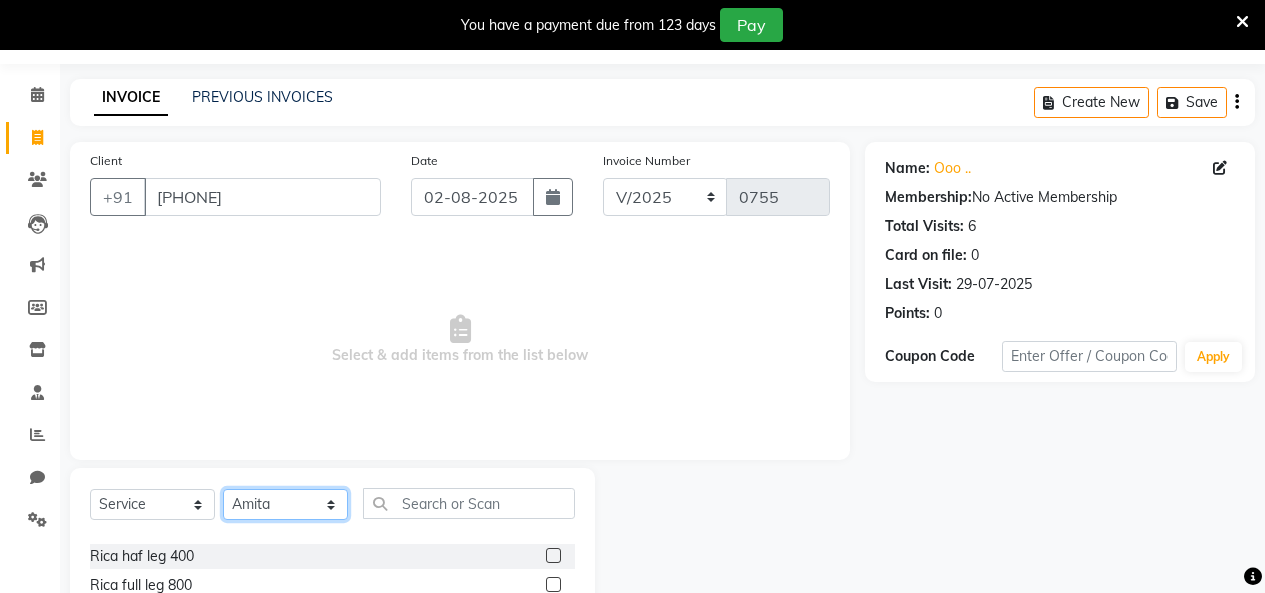 scroll, scrollTop: 936, scrollLeft: 0, axis: vertical 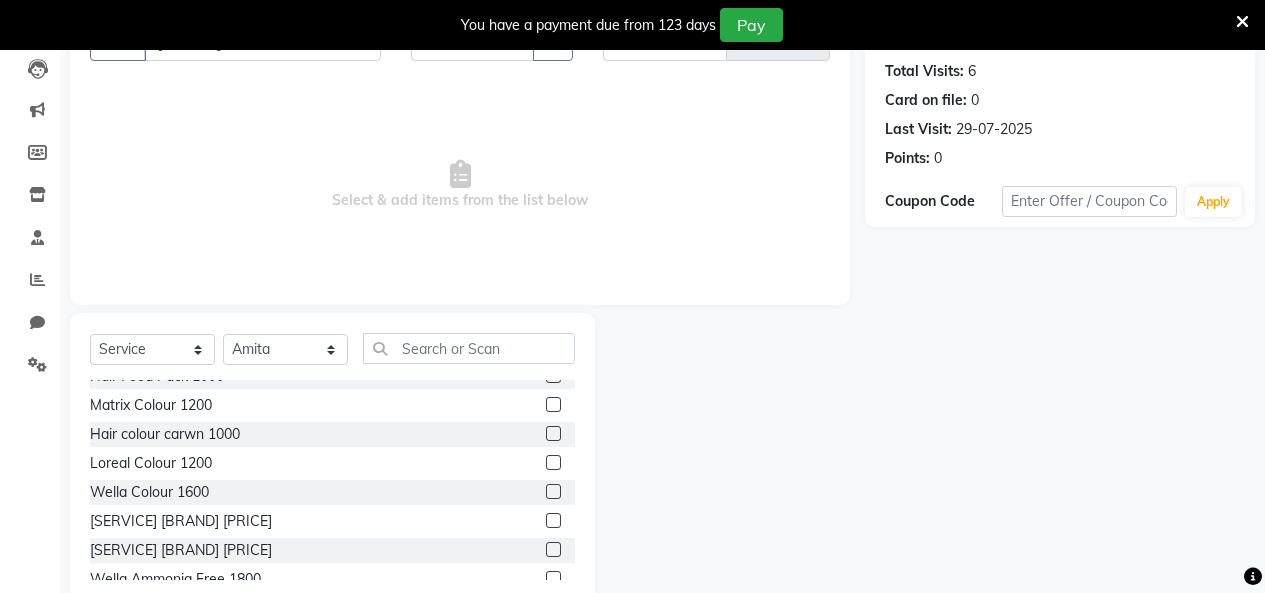 click 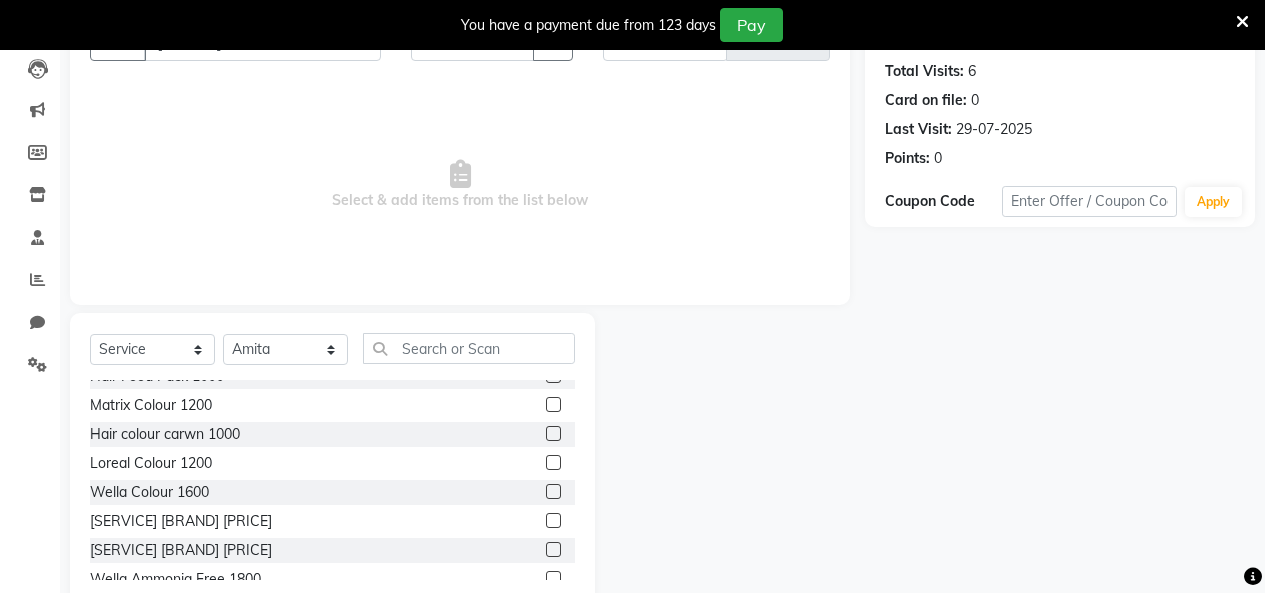 click at bounding box center (552, 434) 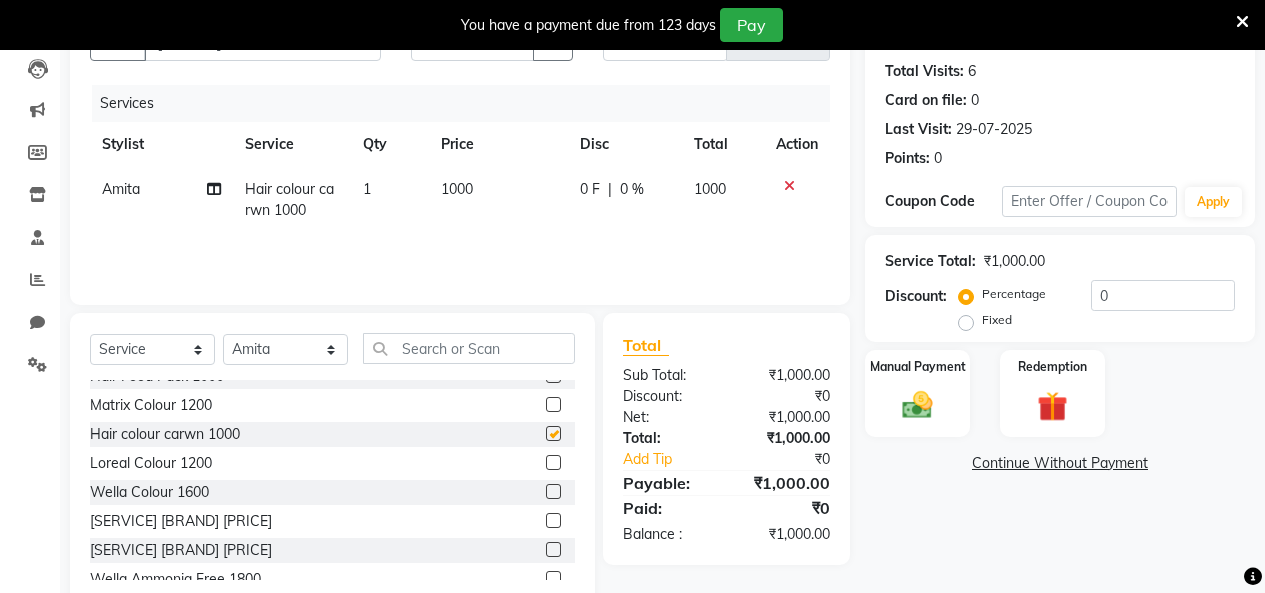 checkbox on "false" 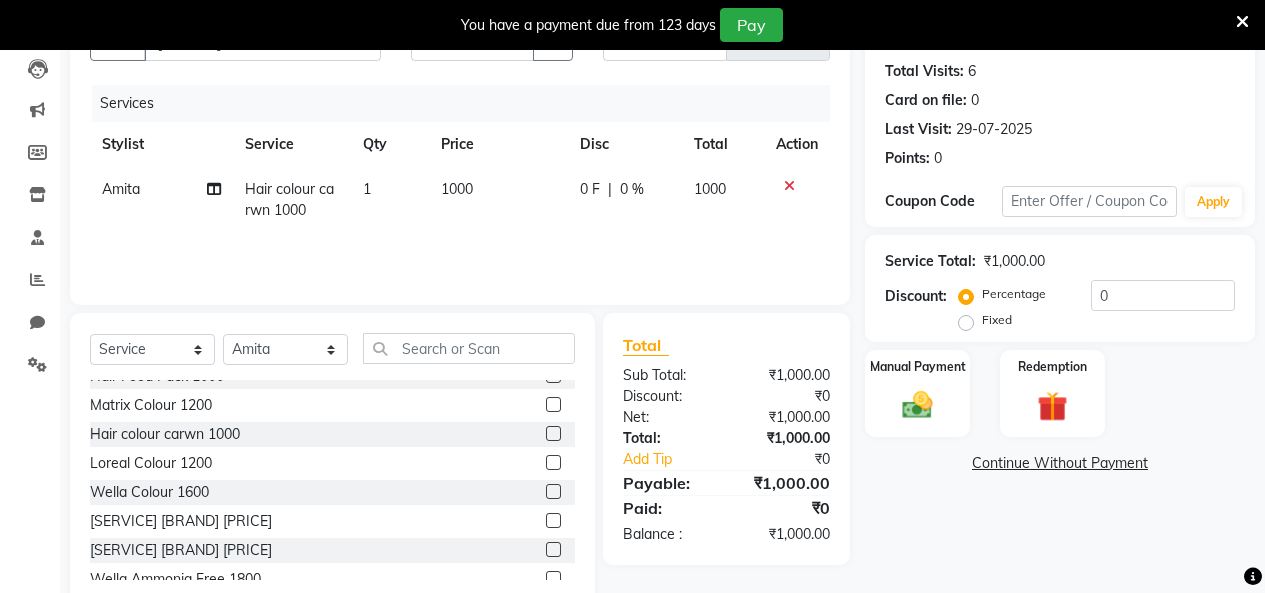 click on "1000" 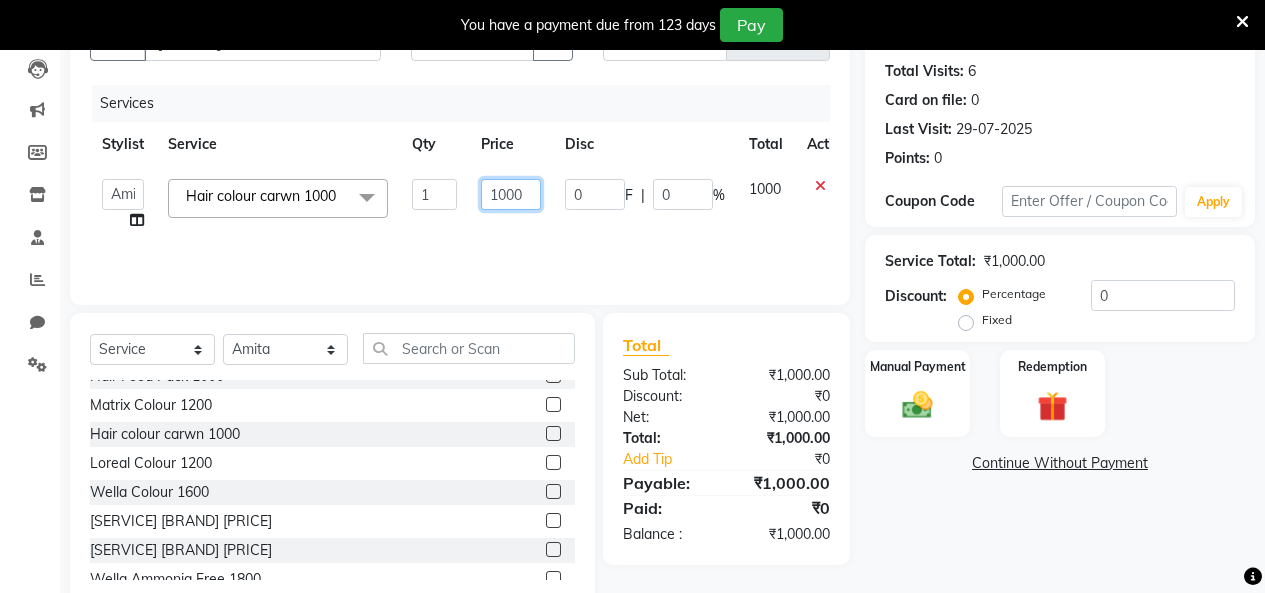 click on "1000" 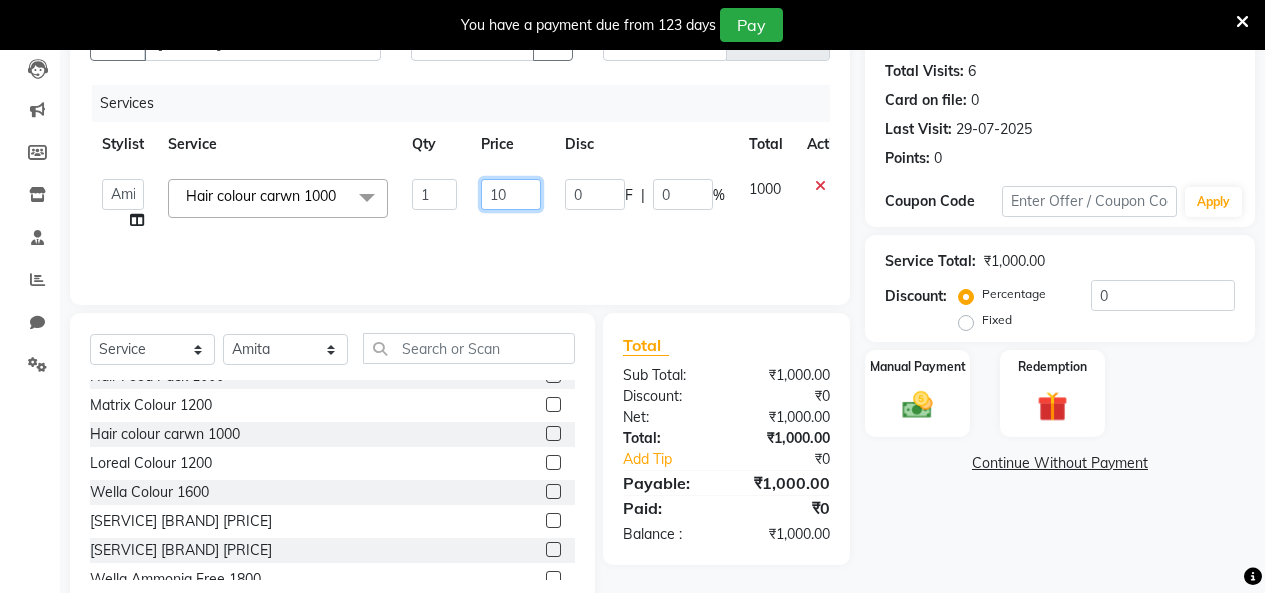 type on "1" 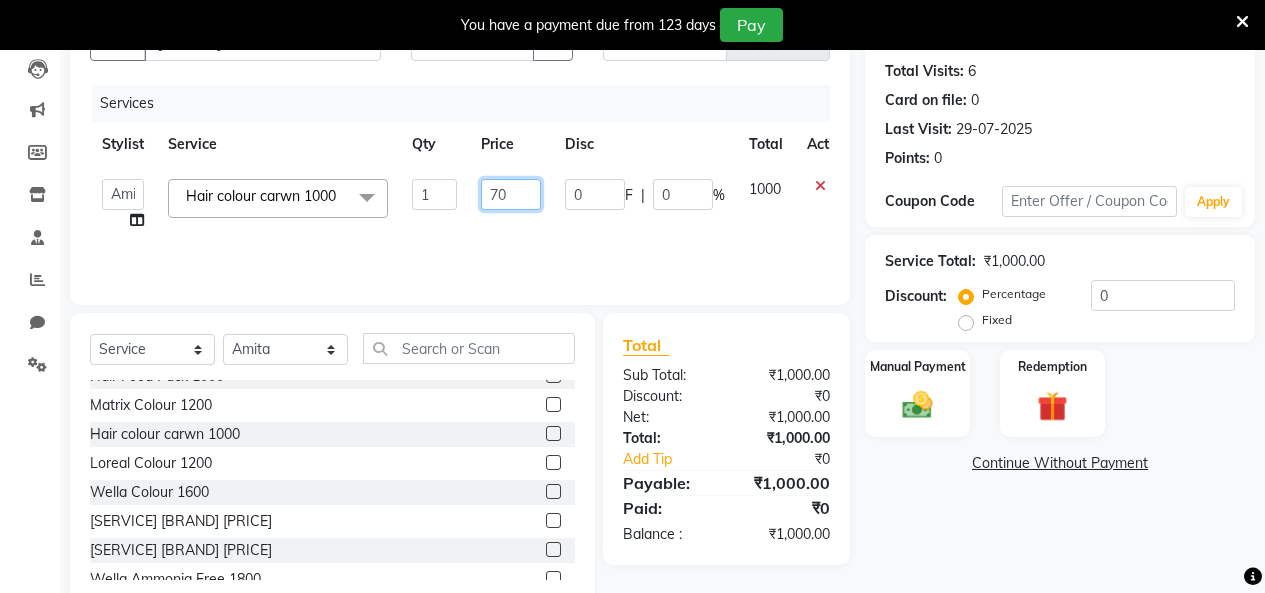 type on "700" 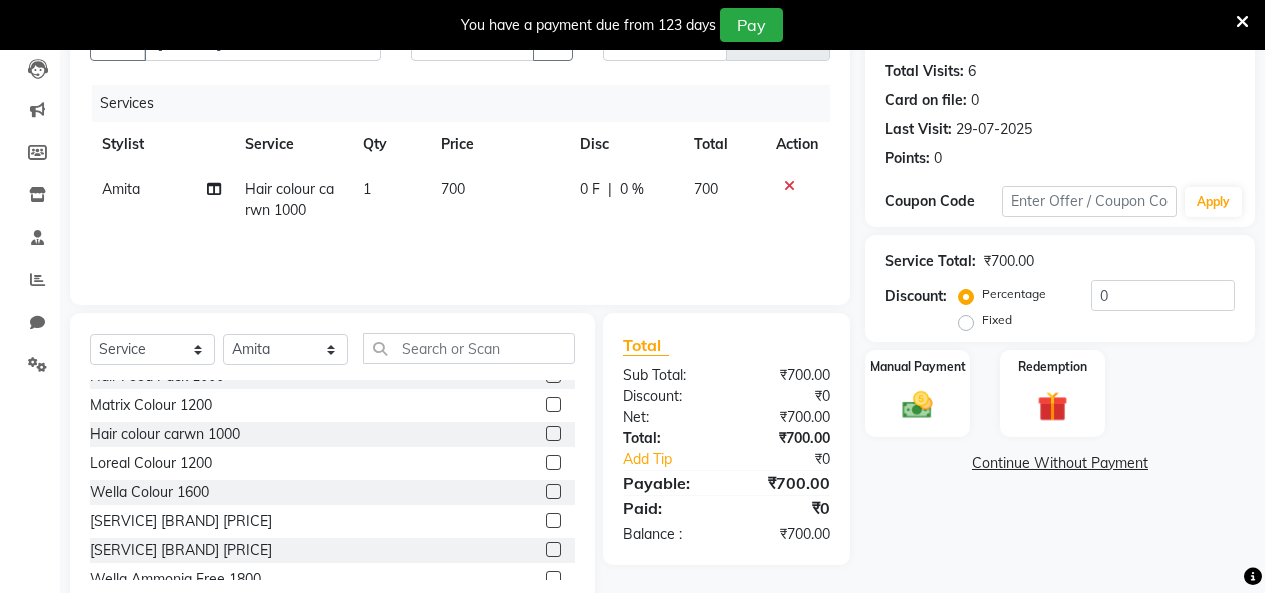 click on "[SERVICE] [SERVICE] [PRICE] [PRICE] [PRICE] [PERCENTAGE]" 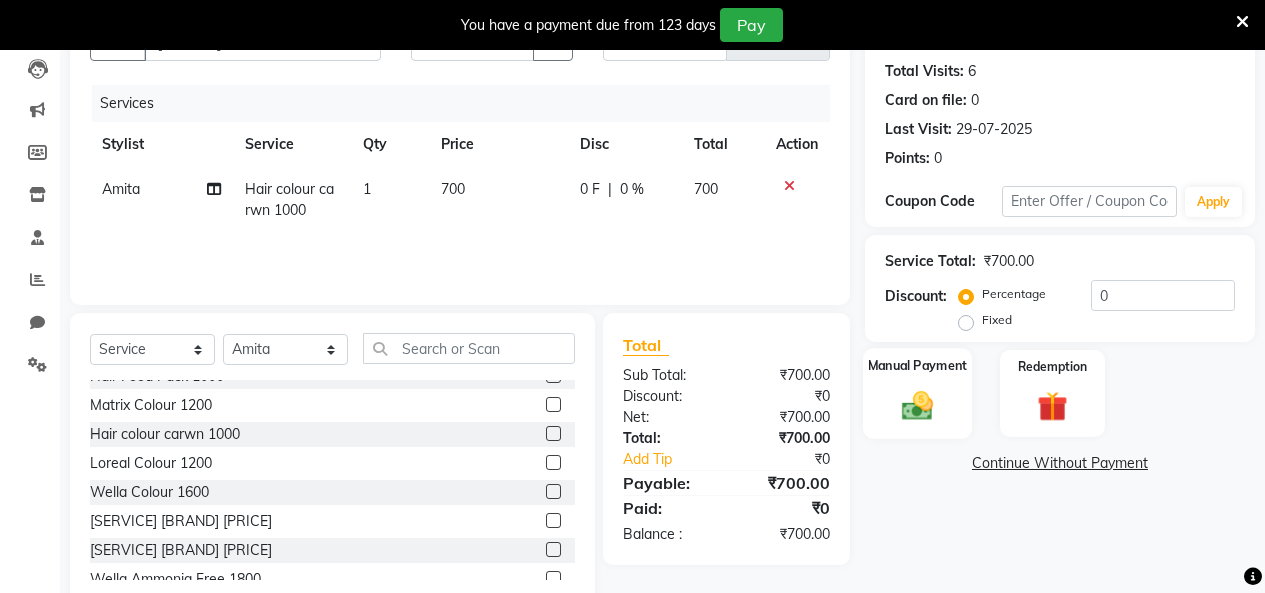 click 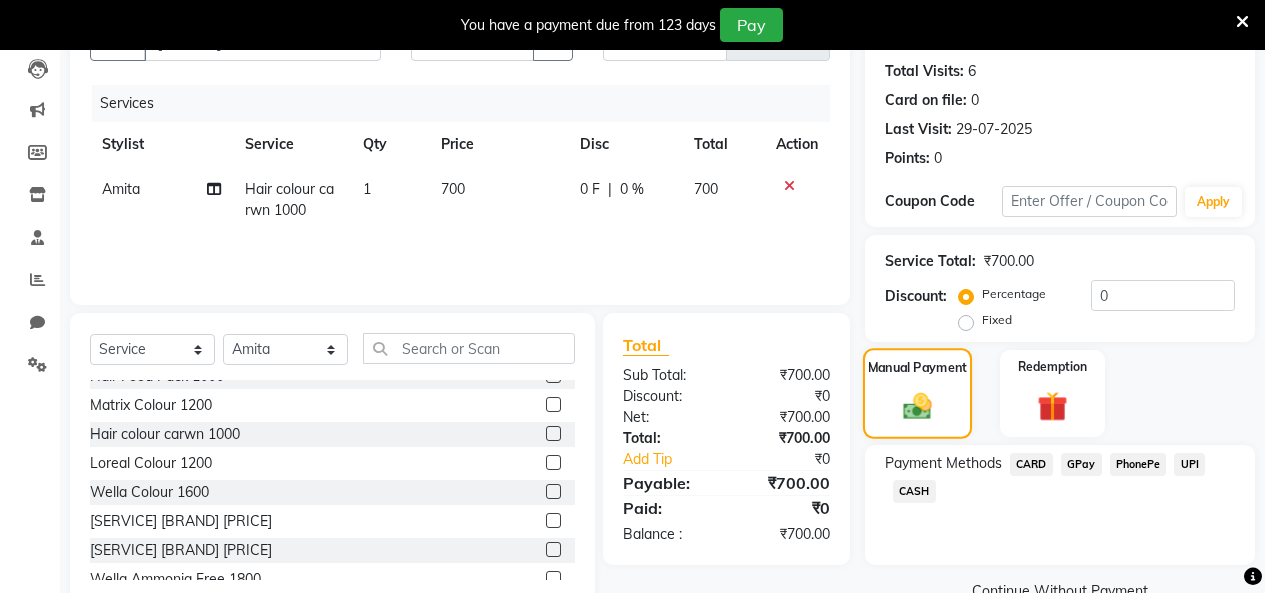 click 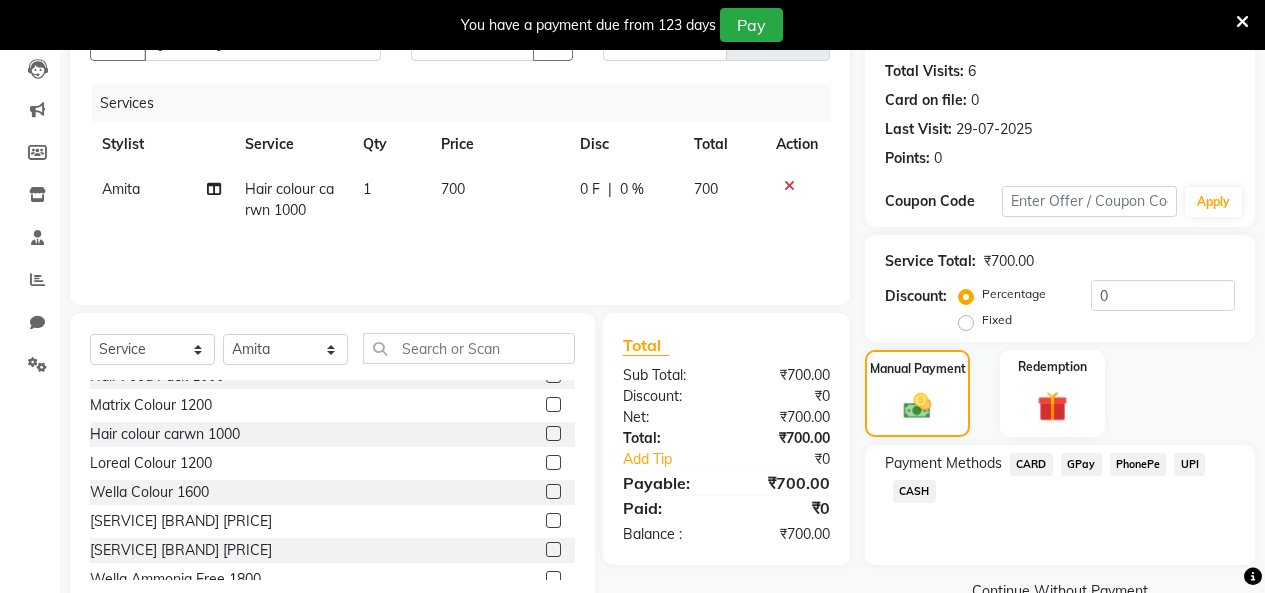 click on "CASH" 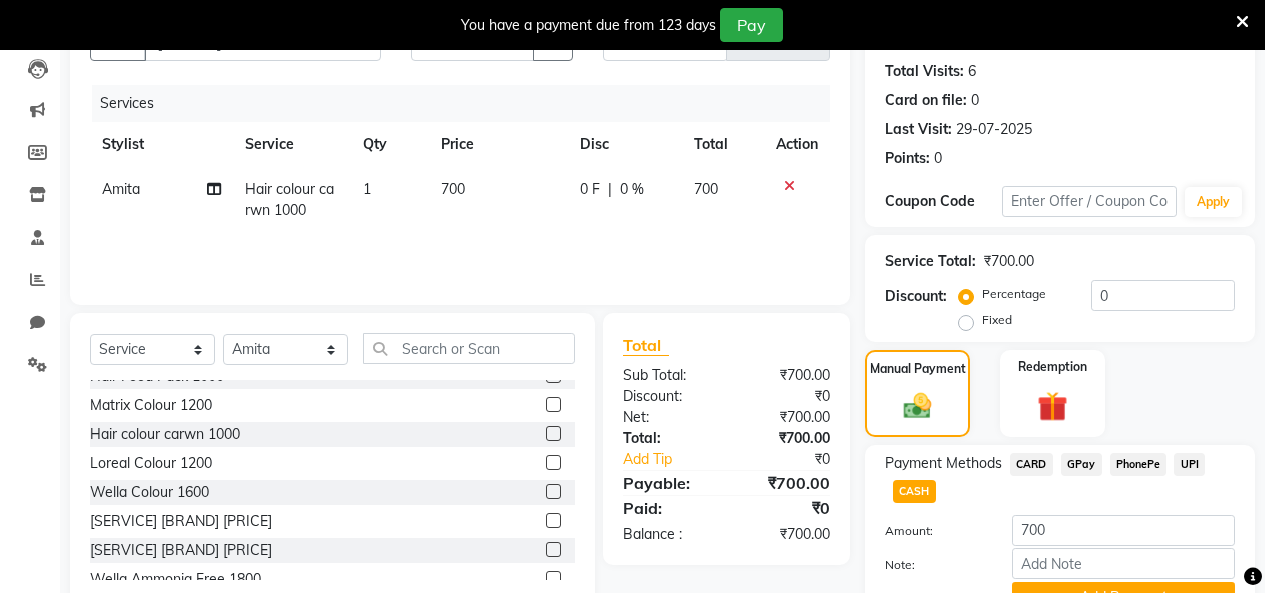 scroll, scrollTop: 277, scrollLeft: 0, axis: vertical 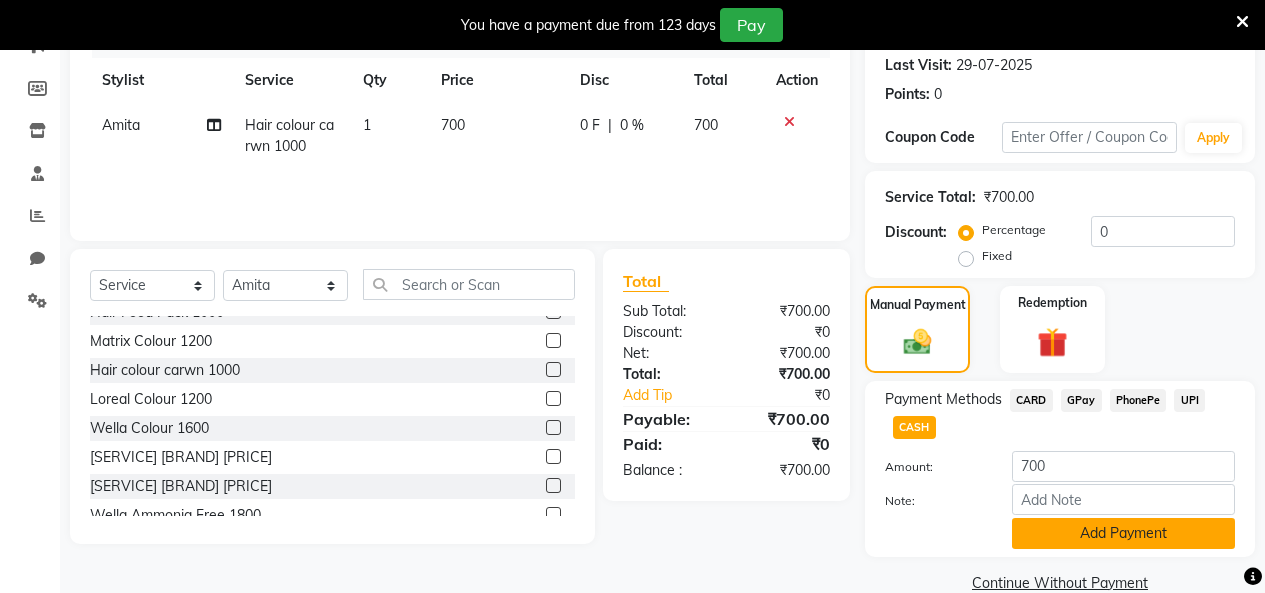 click on "Add Payment" 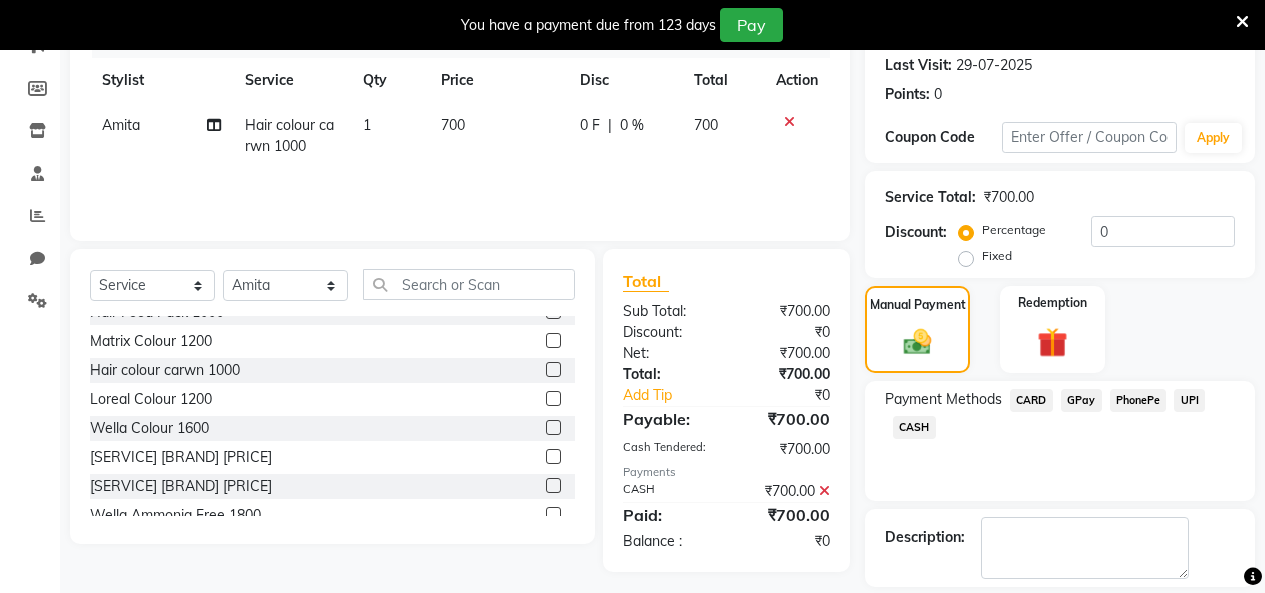 scroll, scrollTop: 283, scrollLeft: 0, axis: vertical 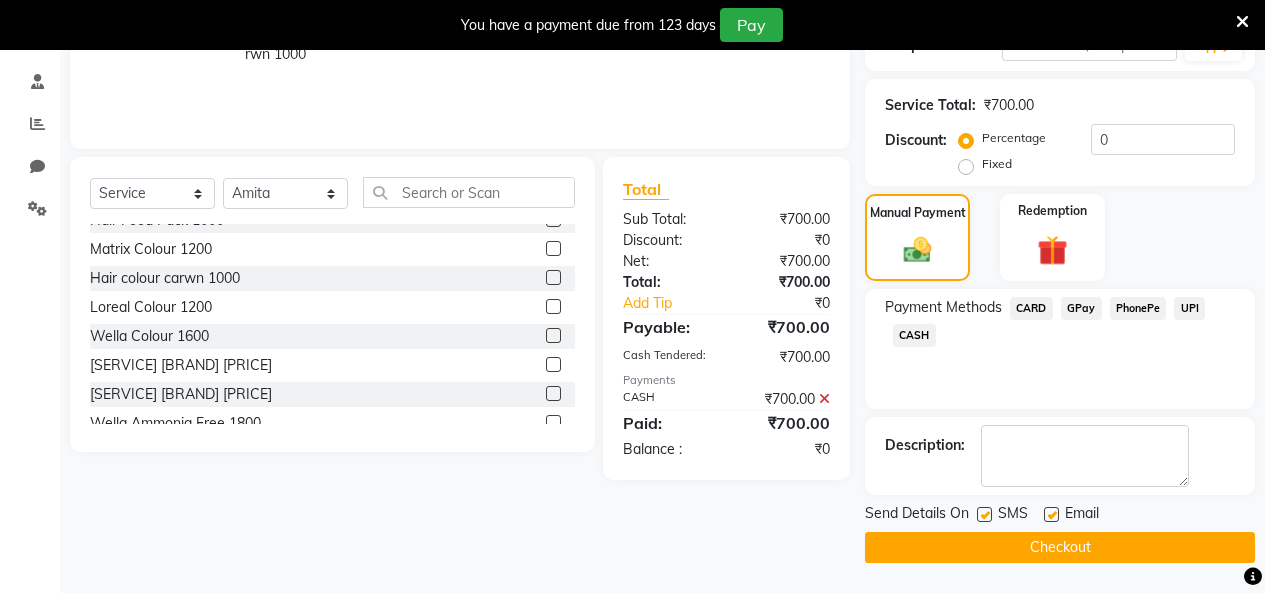 click on "Checkout" 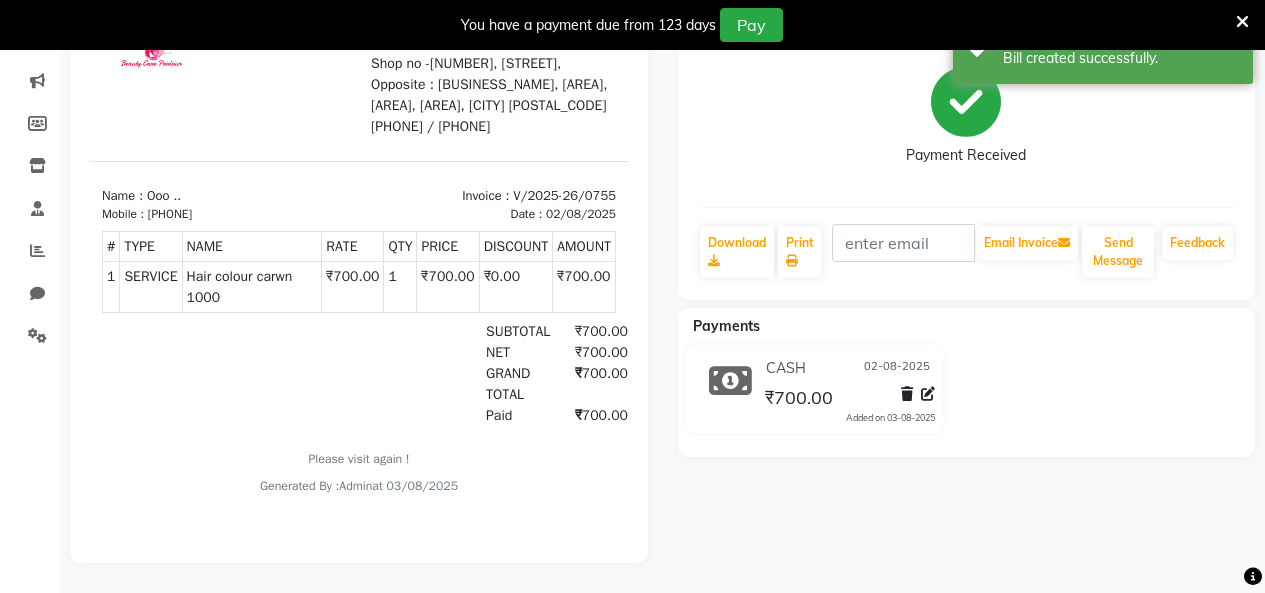 scroll, scrollTop: 0, scrollLeft: 0, axis: both 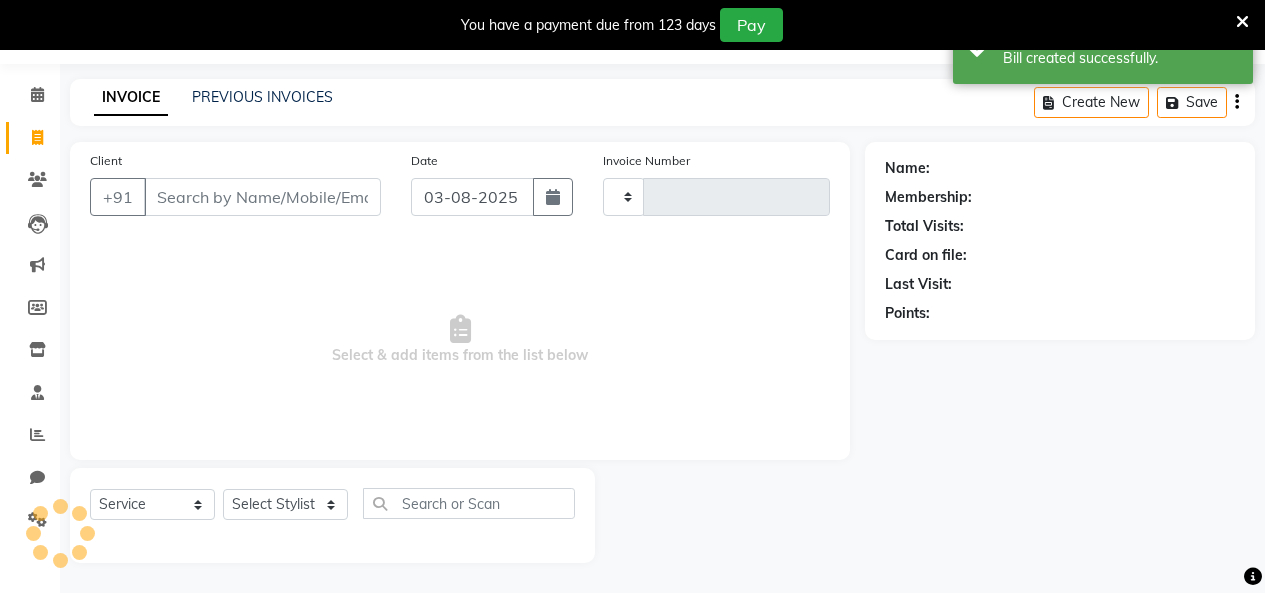type on "0756" 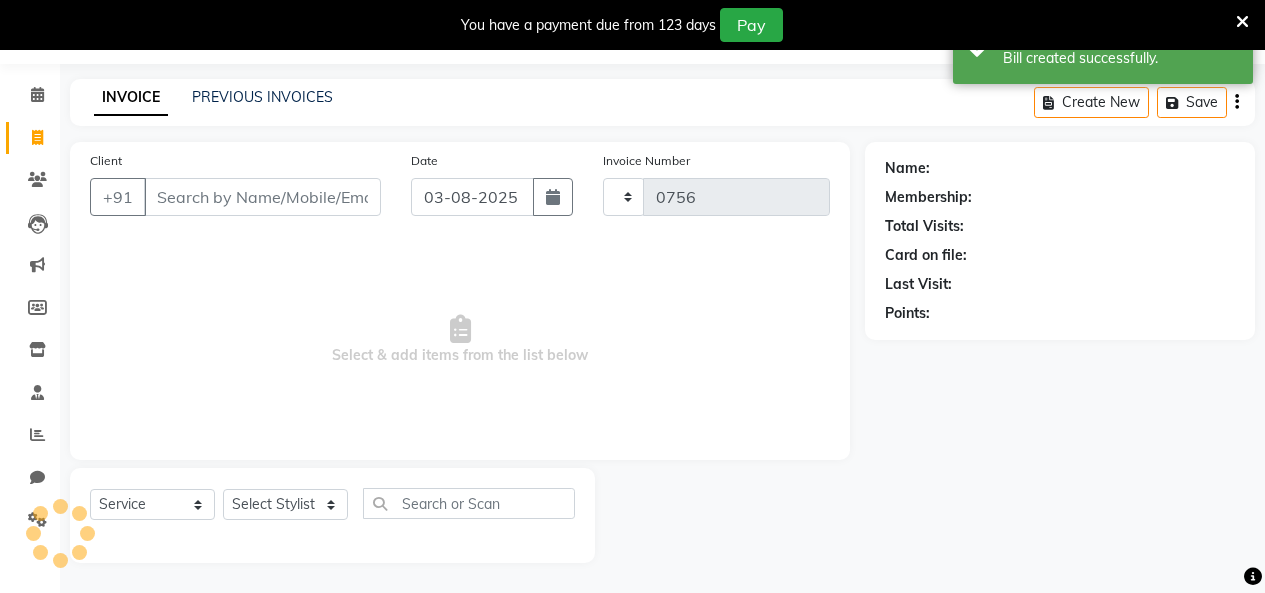 select on "8049" 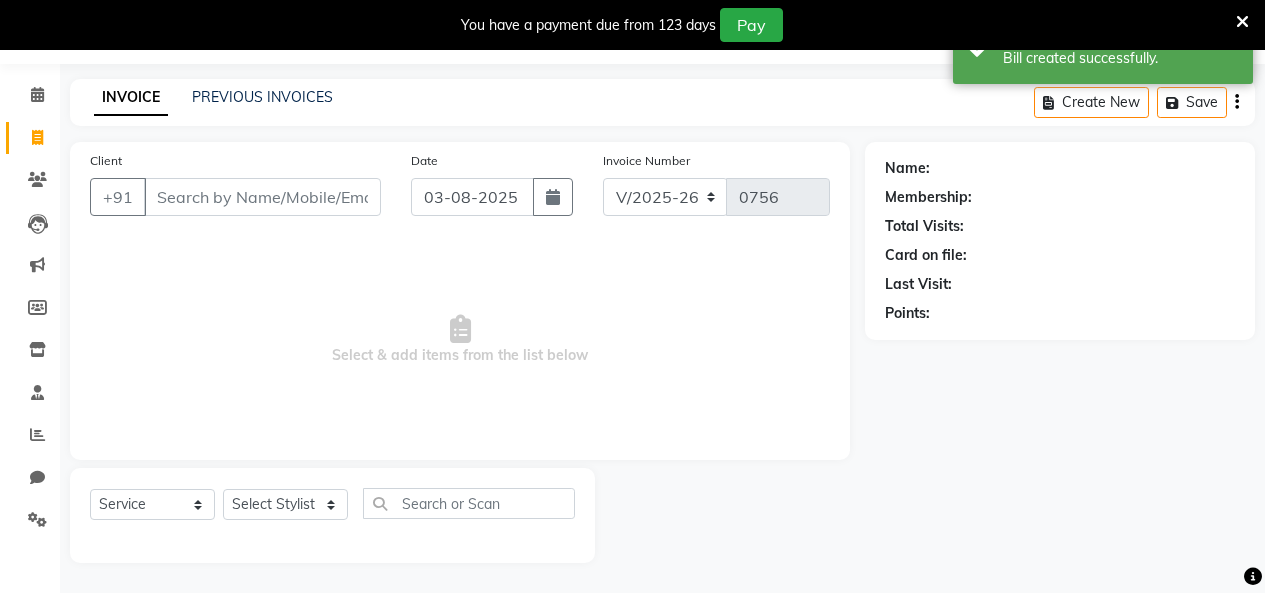 click on "Client" at bounding box center (262, 197) 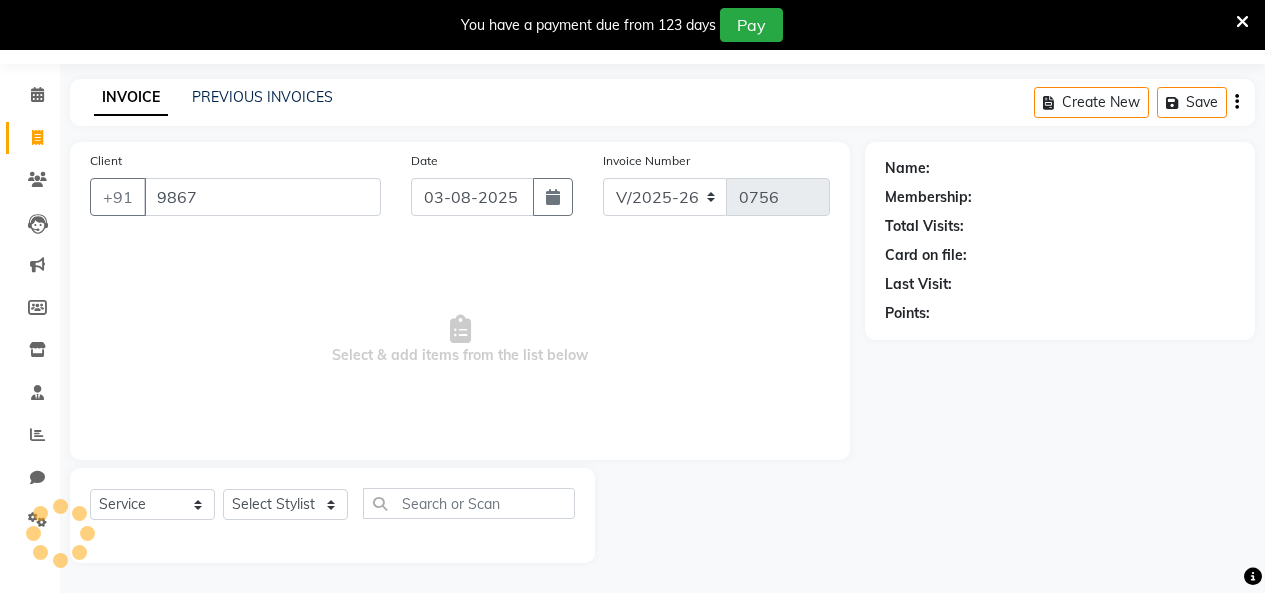 scroll, scrollTop: 58, scrollLeft: 0, axis: vertical 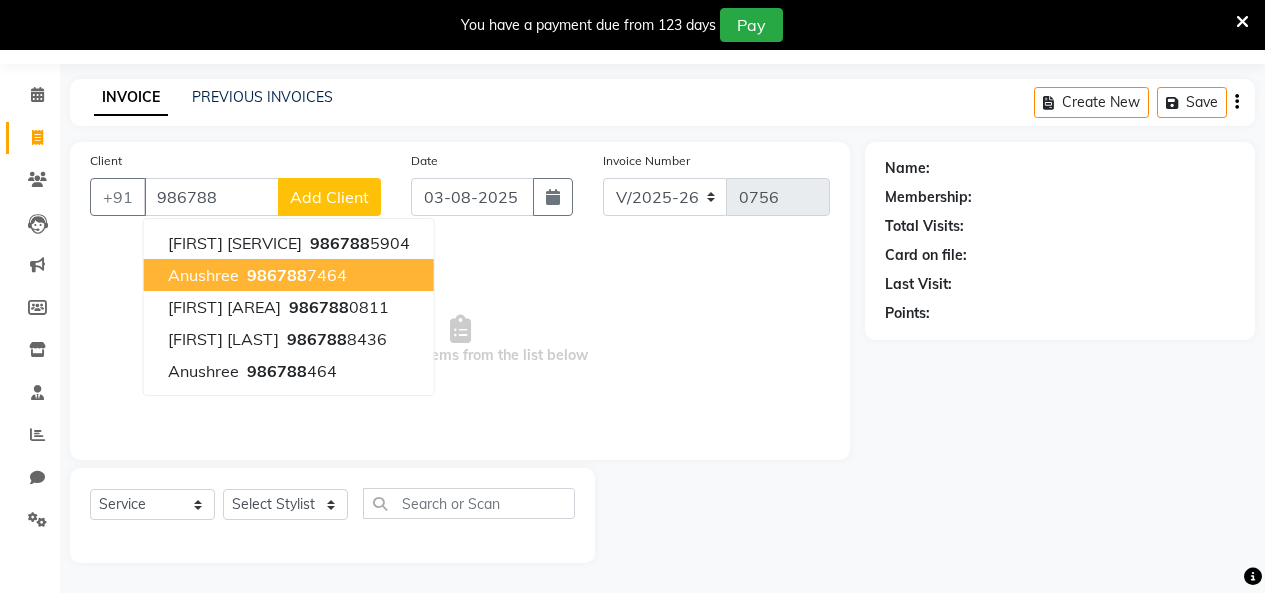 click on "986788" at bounding box center (277, 275) 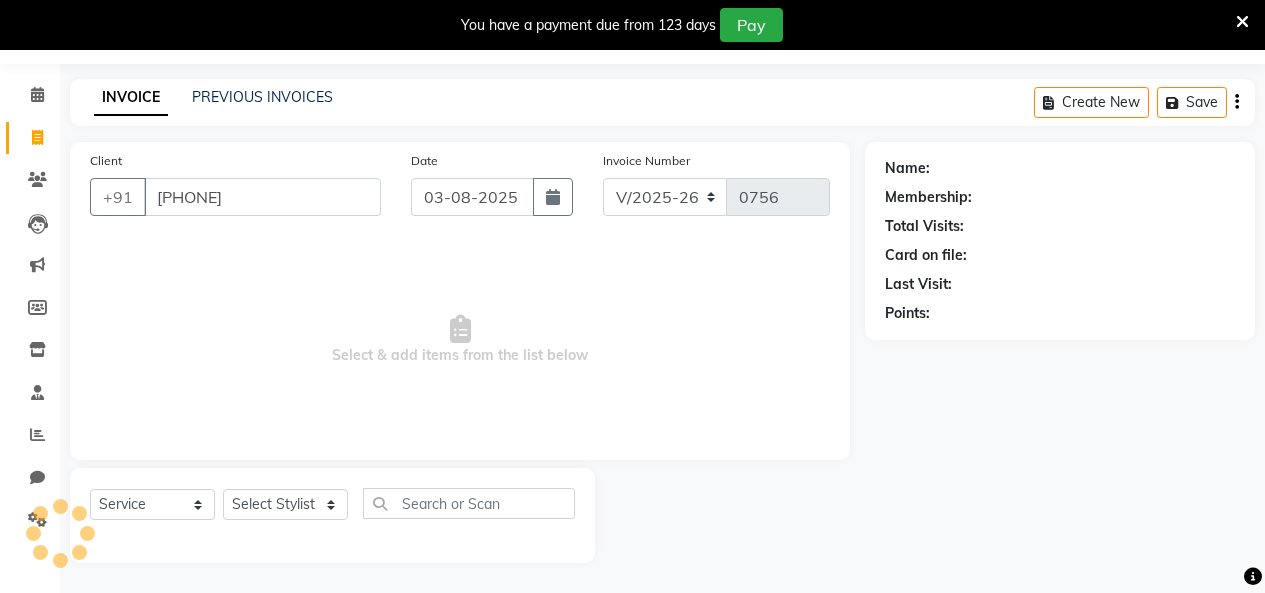 type on "[PHONE]" 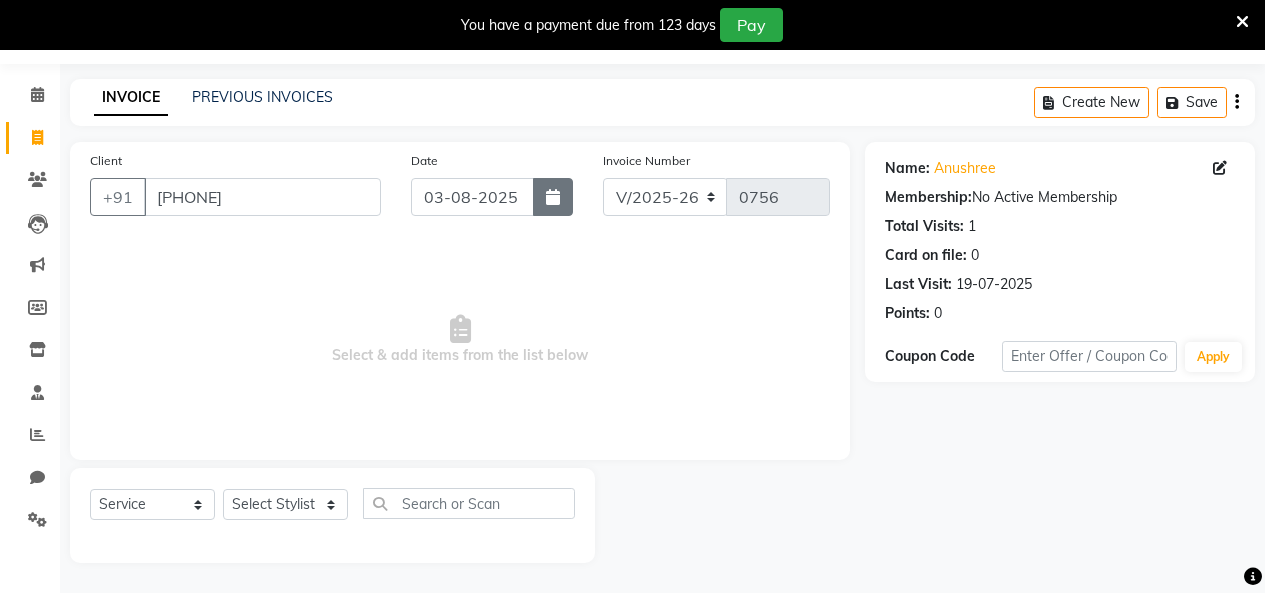 click 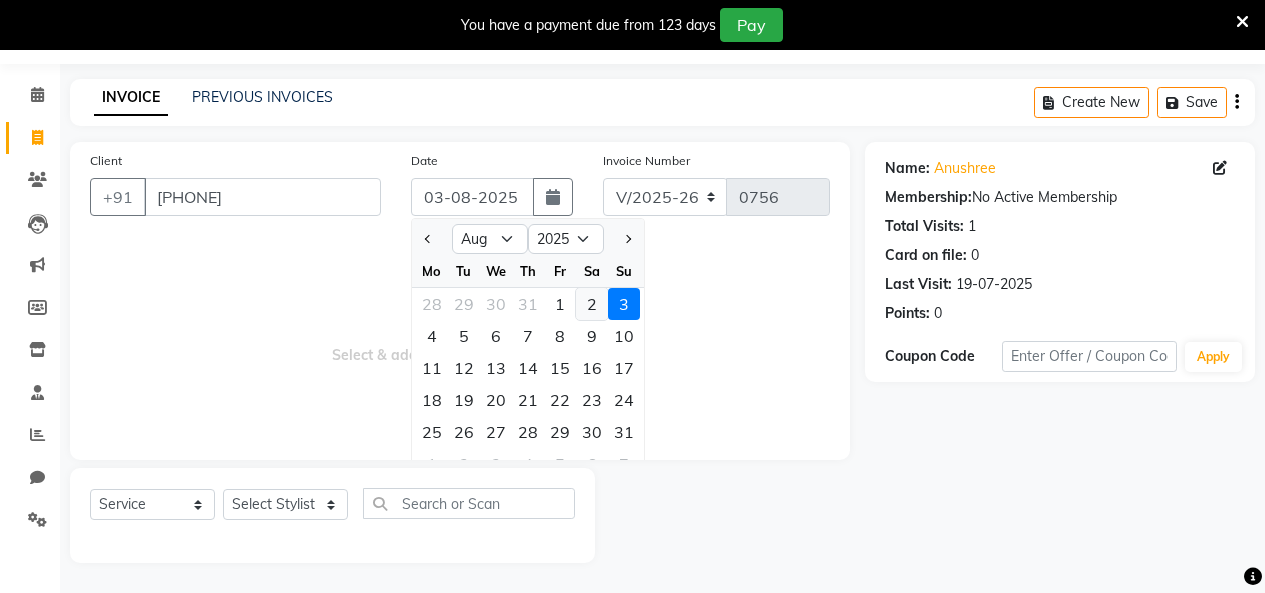 click on "2" 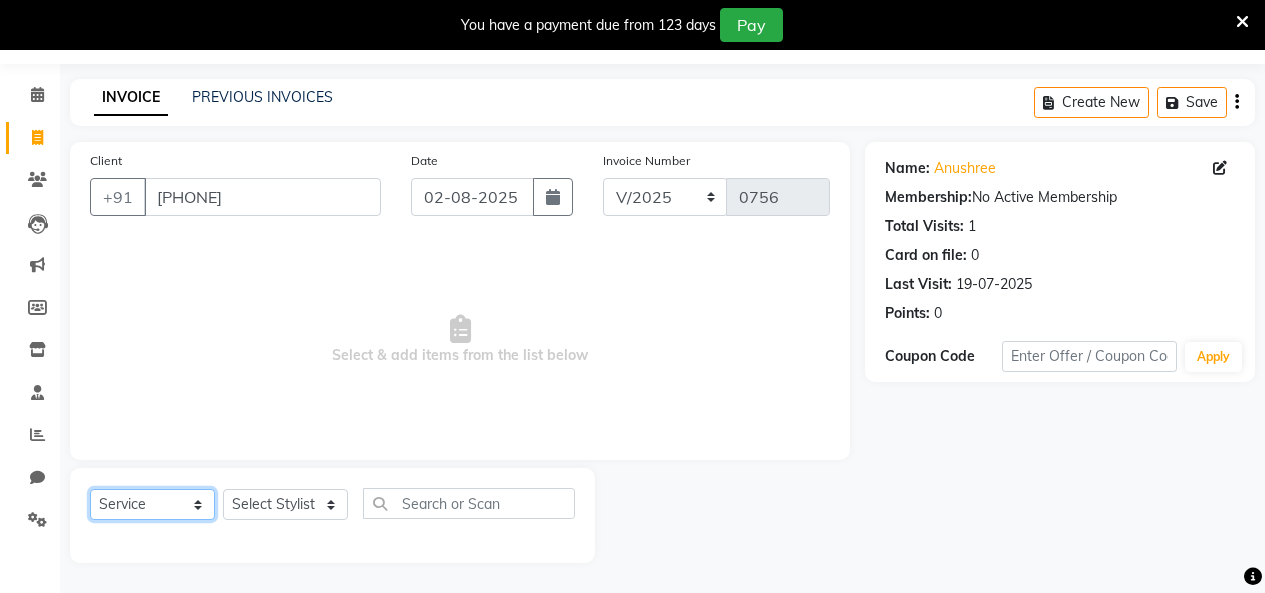 click on "Select  Service  Product  Membership  Package Voucher Prepaid Gift Card" 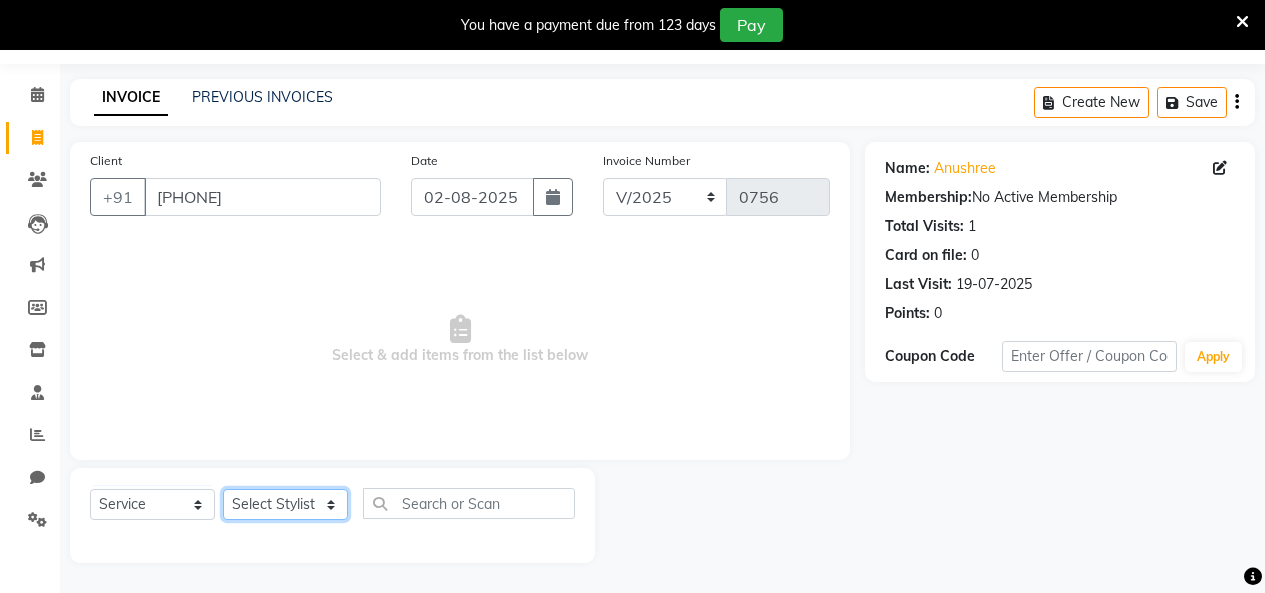 click on "Select Stylist [FIRST] [LAST] [FIRST] [FIRST] [FIRST] [FIRST] [FIRST] [FIRST]" 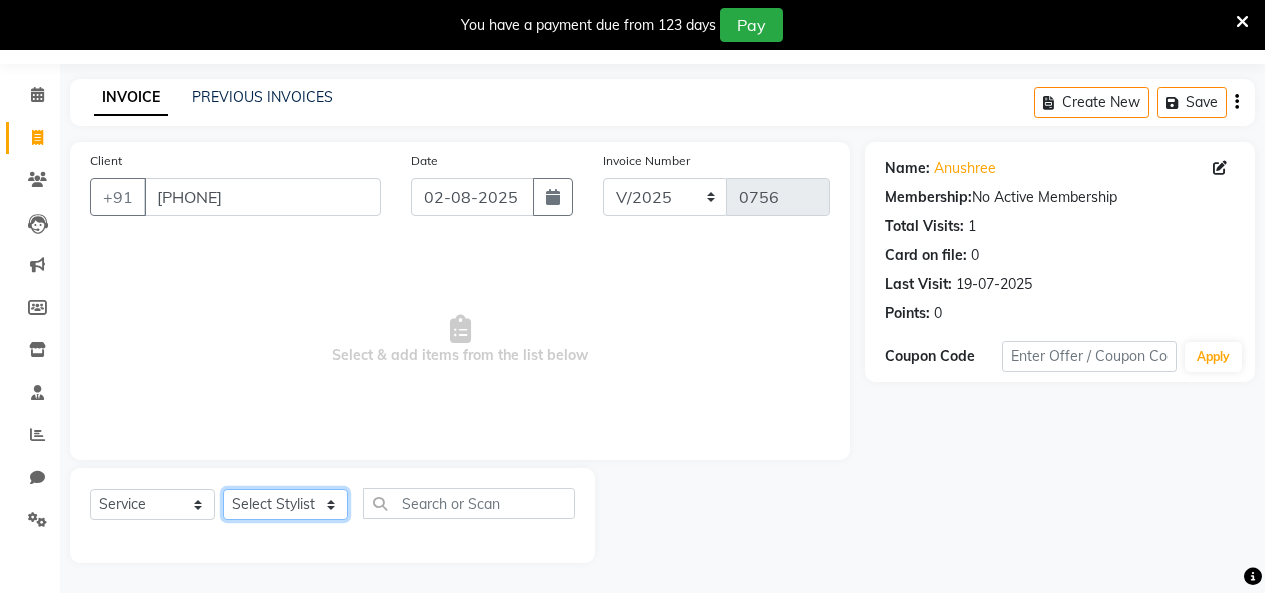 select on "76923" 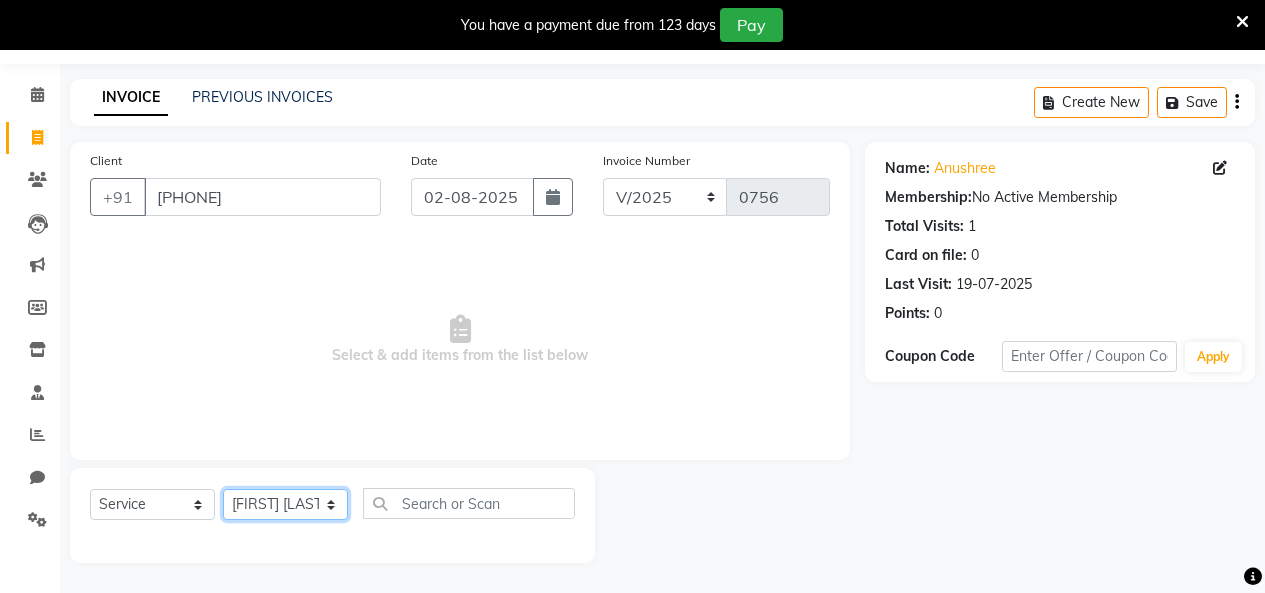 click on "Select Stylist [FIRST] [LAST] [FIRST] [FIRST] [FIRST] [FIRST] [FIRST] [FIRST]" 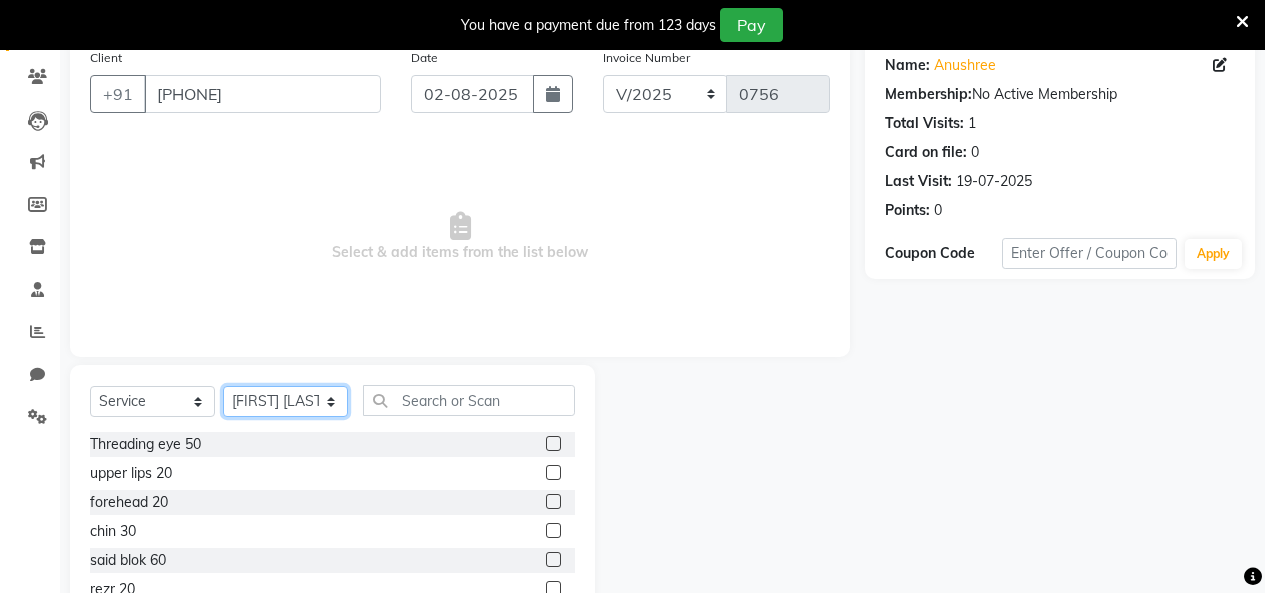 scroll, scrollTop: 217, scrollLeft: 0, axis: vertical 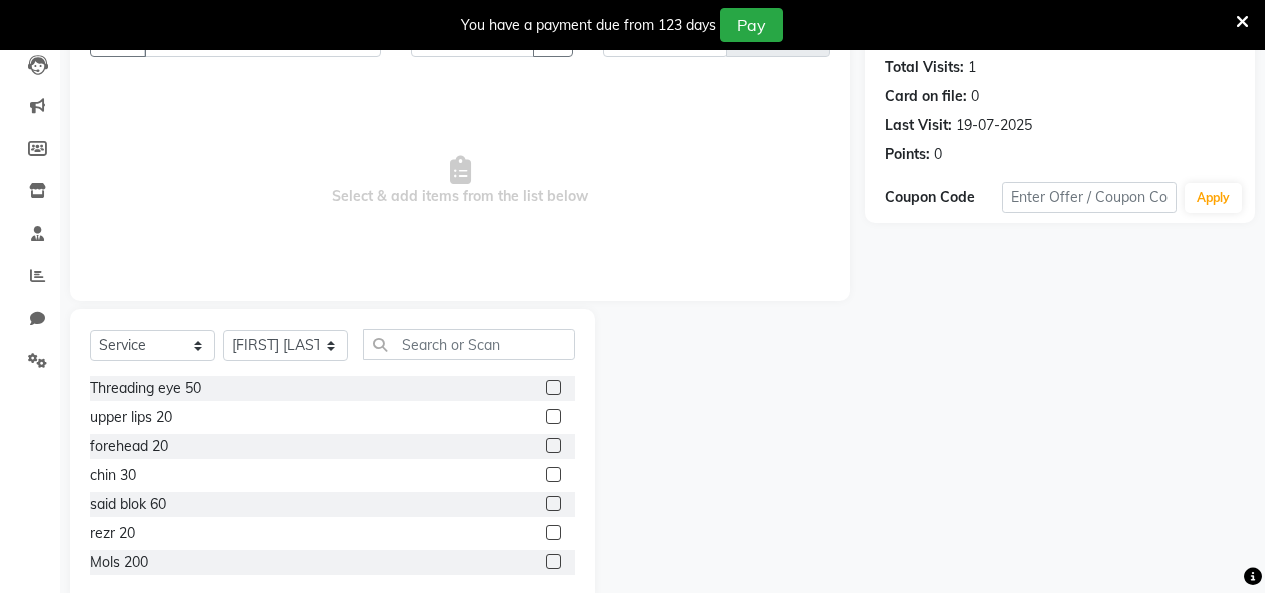 click 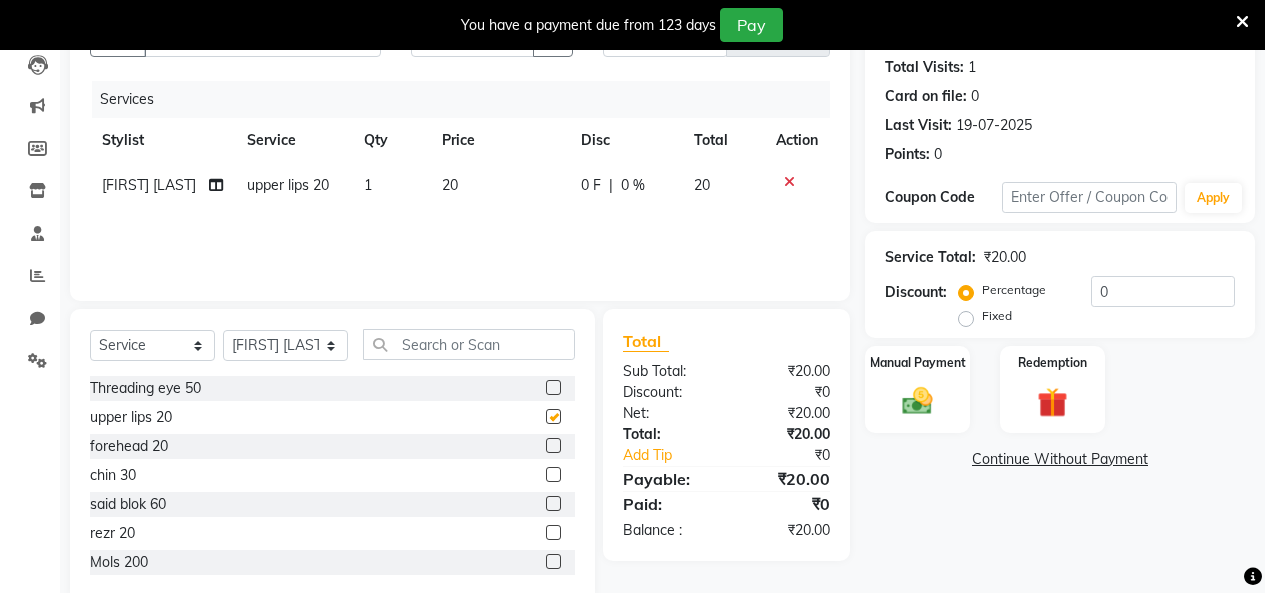 checkbox on "false" 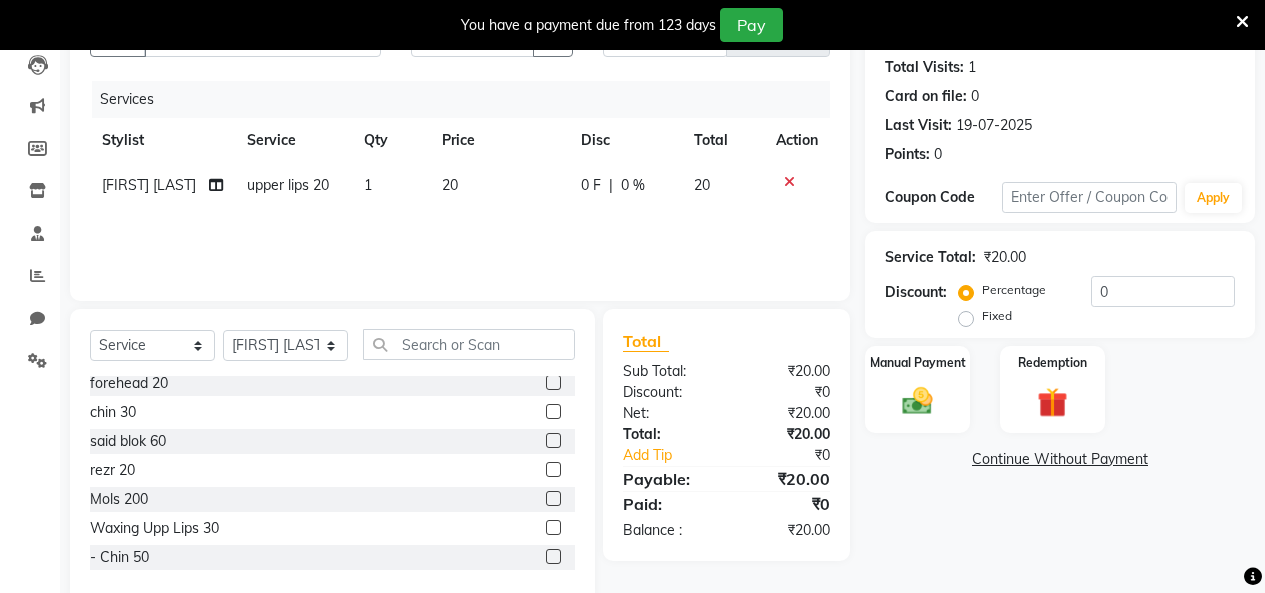 scroll, scrollTop: 80, scrollLeft: 0, axis: vertical 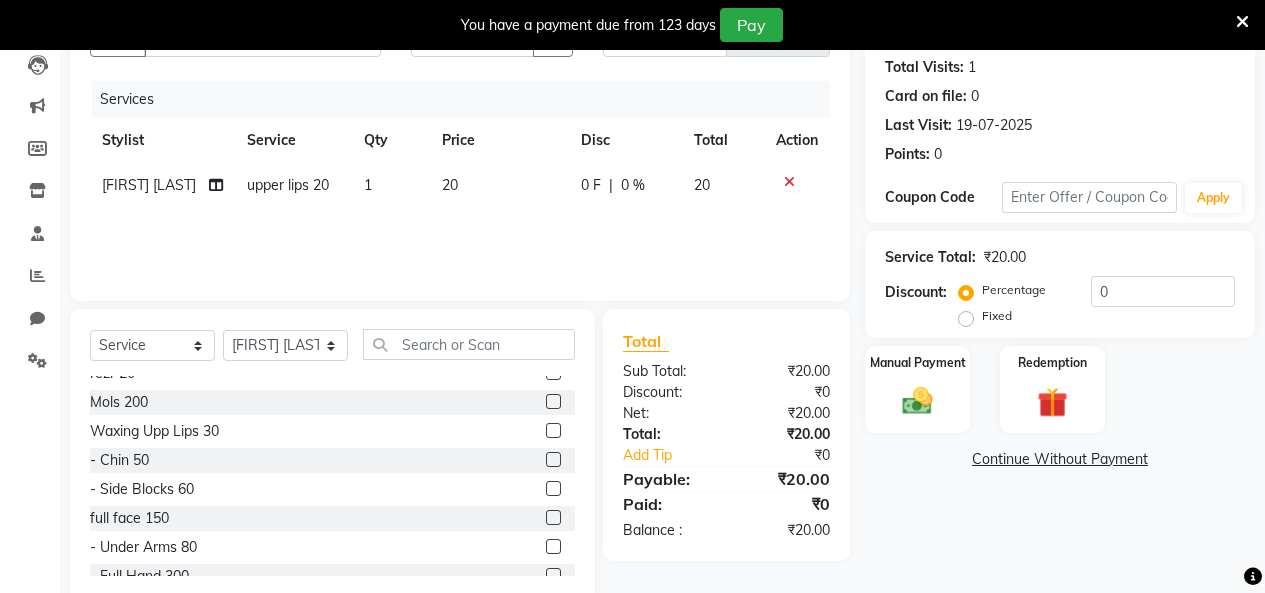 click 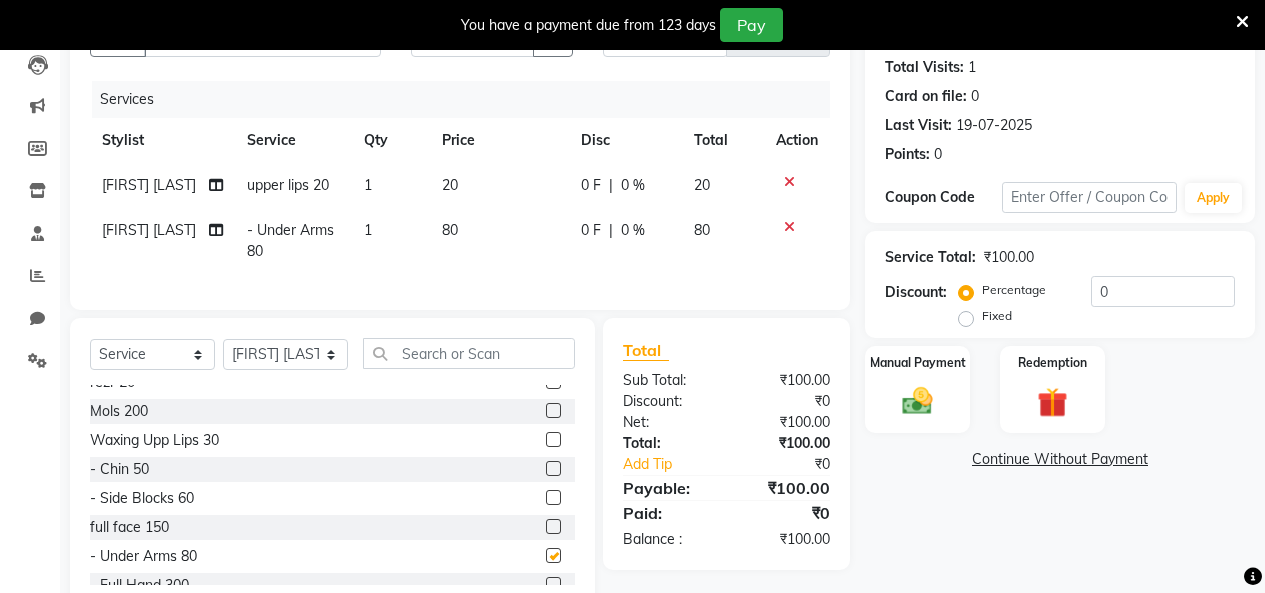 checkbox on "false" 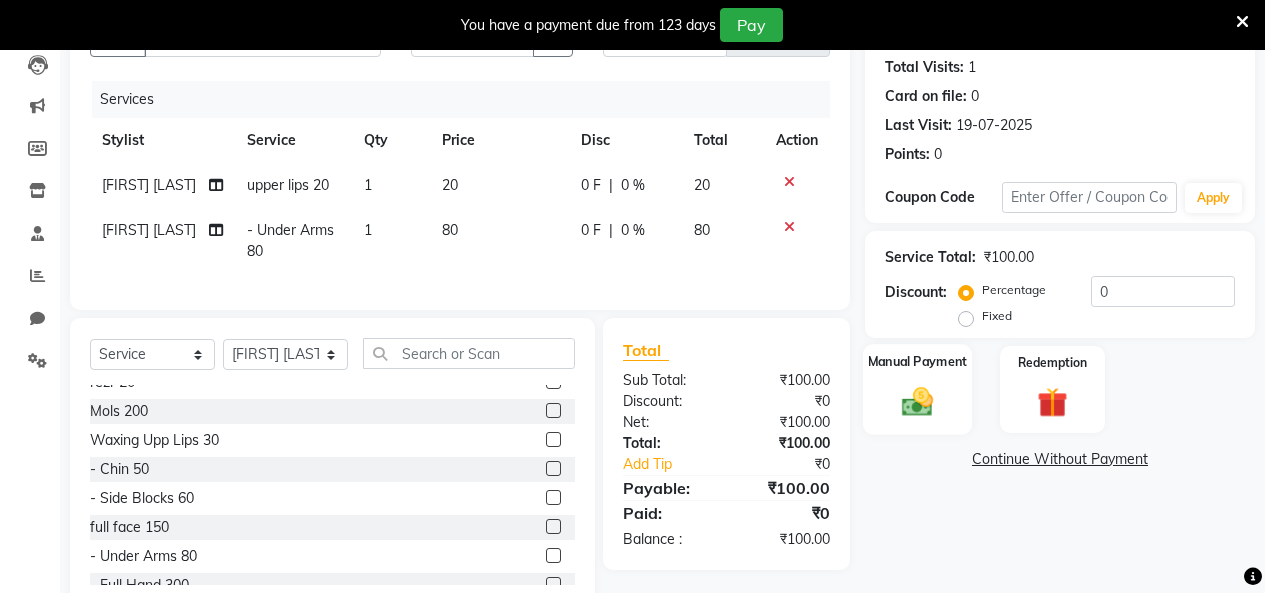 click 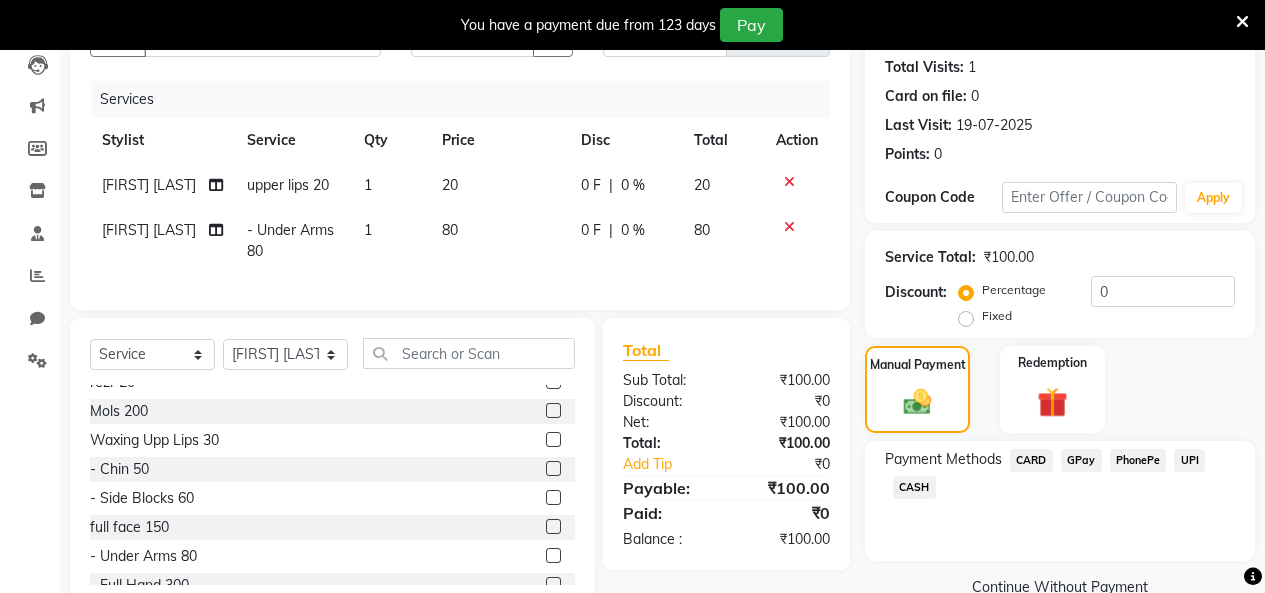 click on "GPay" 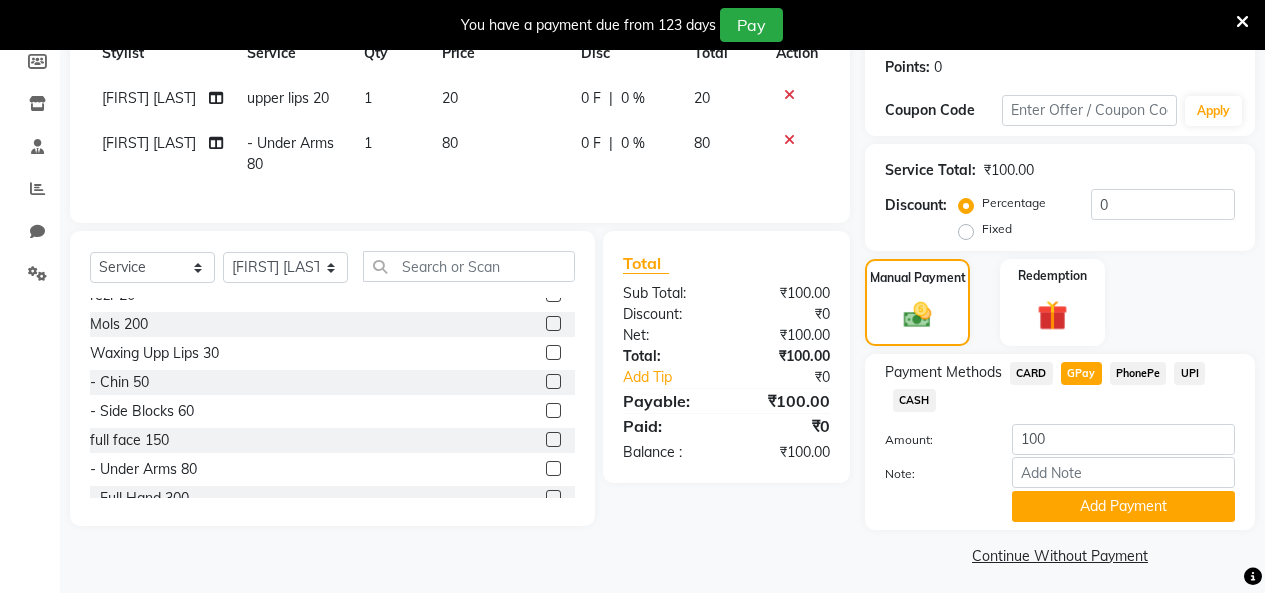 scroll, scrollTop: 308, scrollLeft: 0, axis: vertical 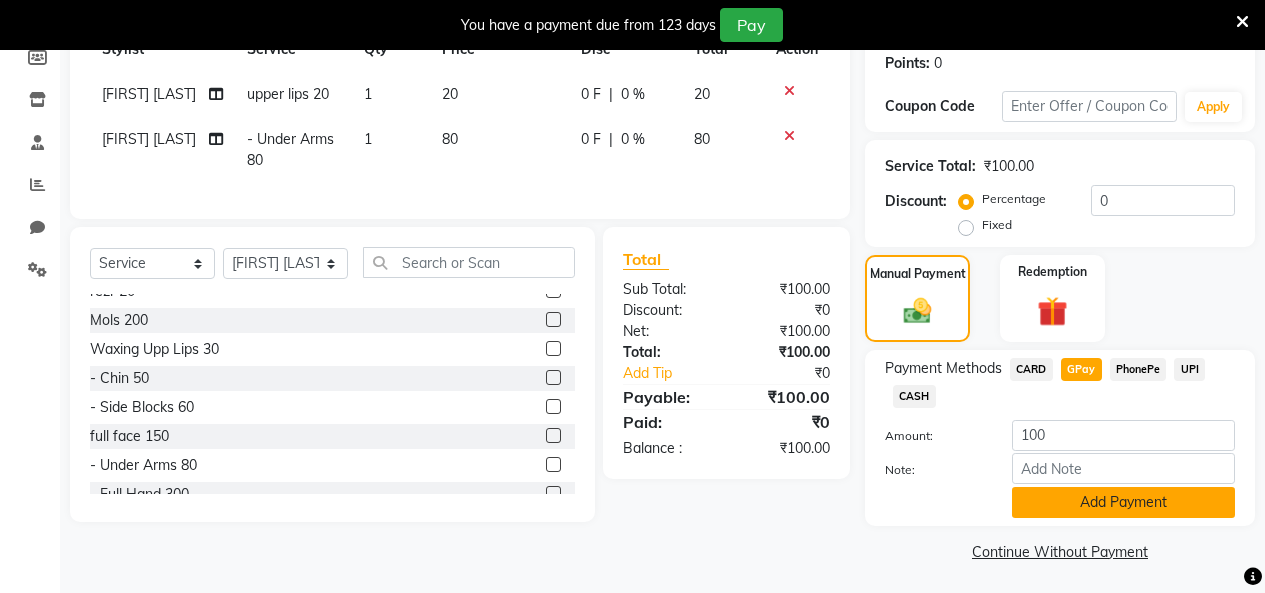 click on "Add Payment" 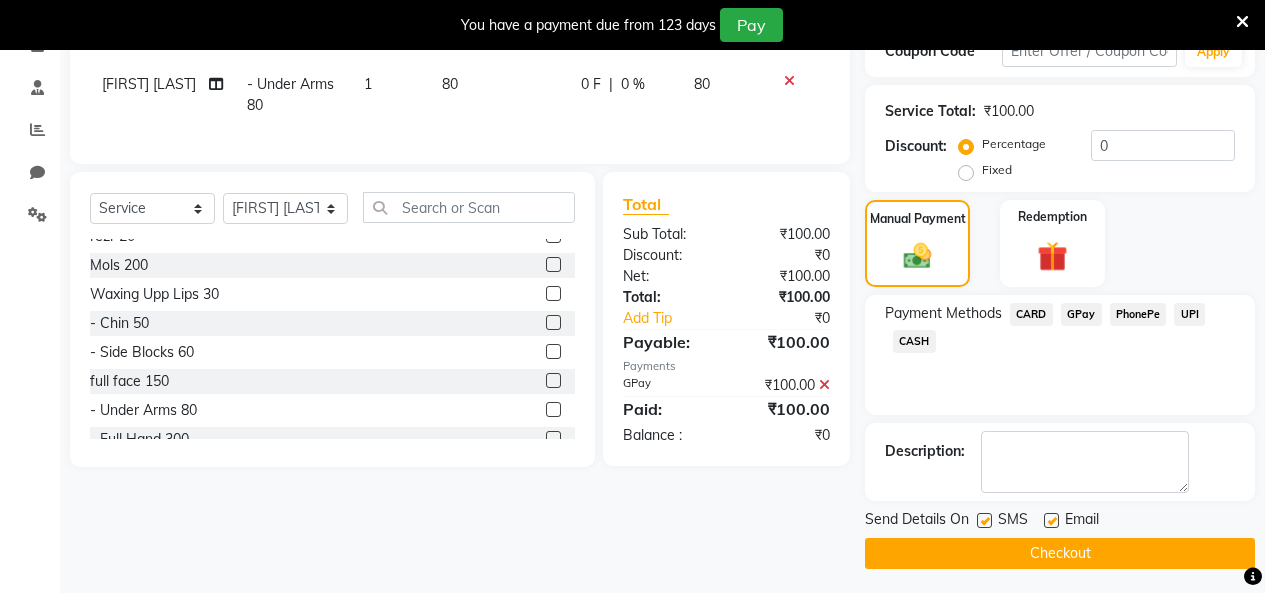 scroll, scrollTop: 369, scrollLeft: 0, axis: vertical 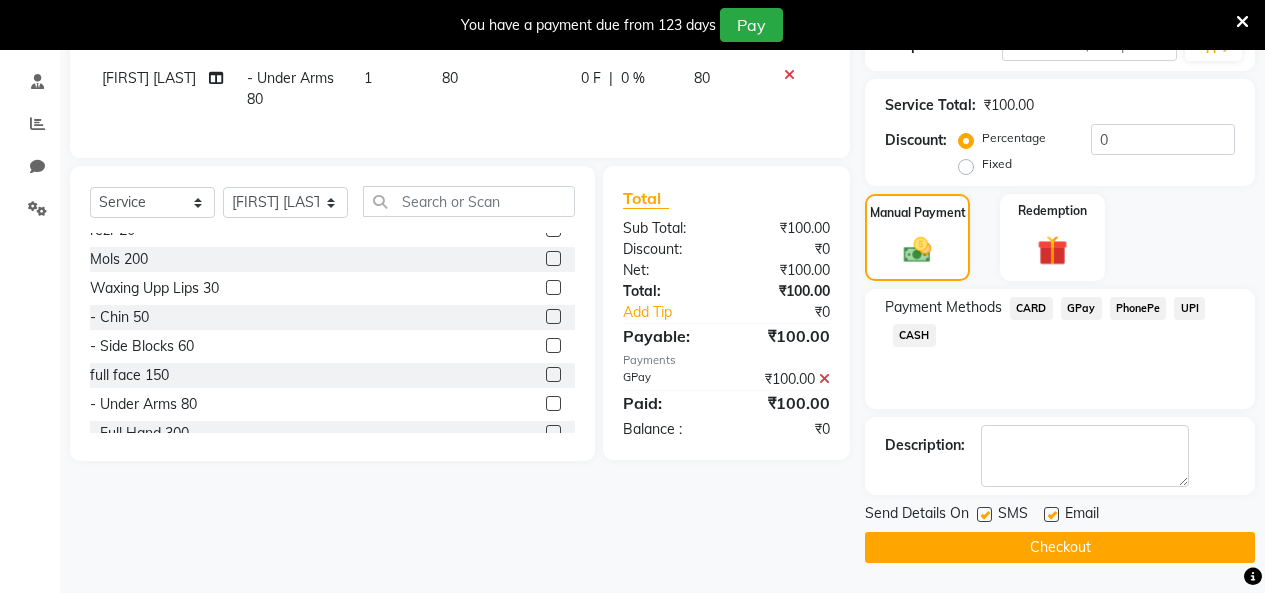 click on "Checkout" 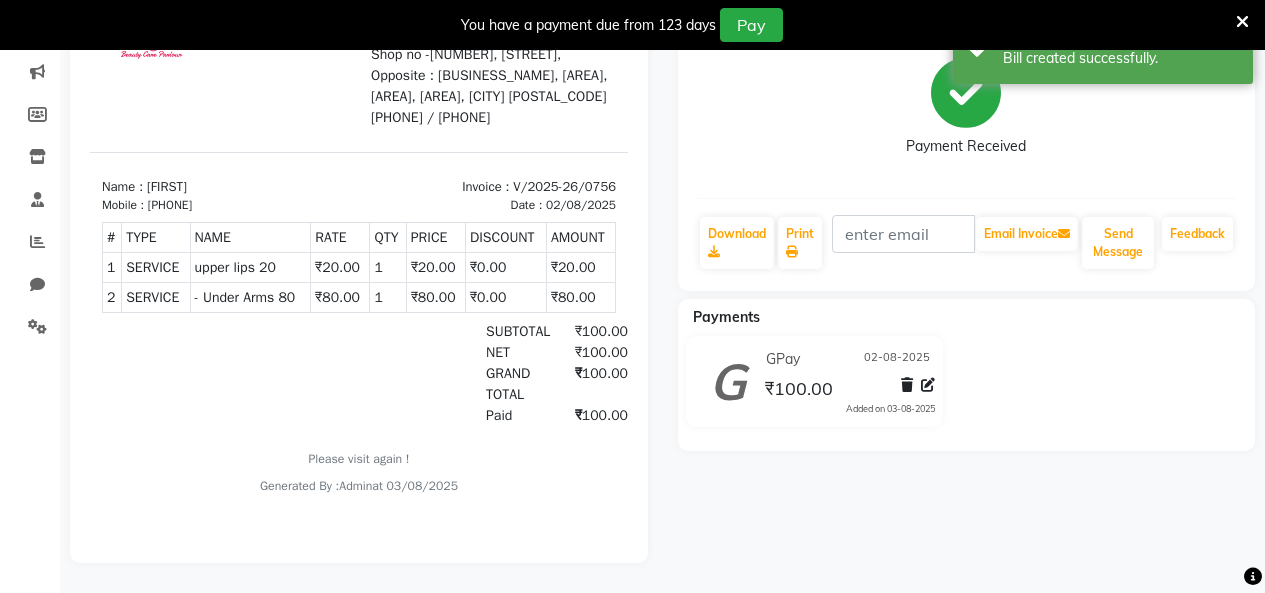 scroll, scrollTop: 0, scrollLeft: 0, axis: both 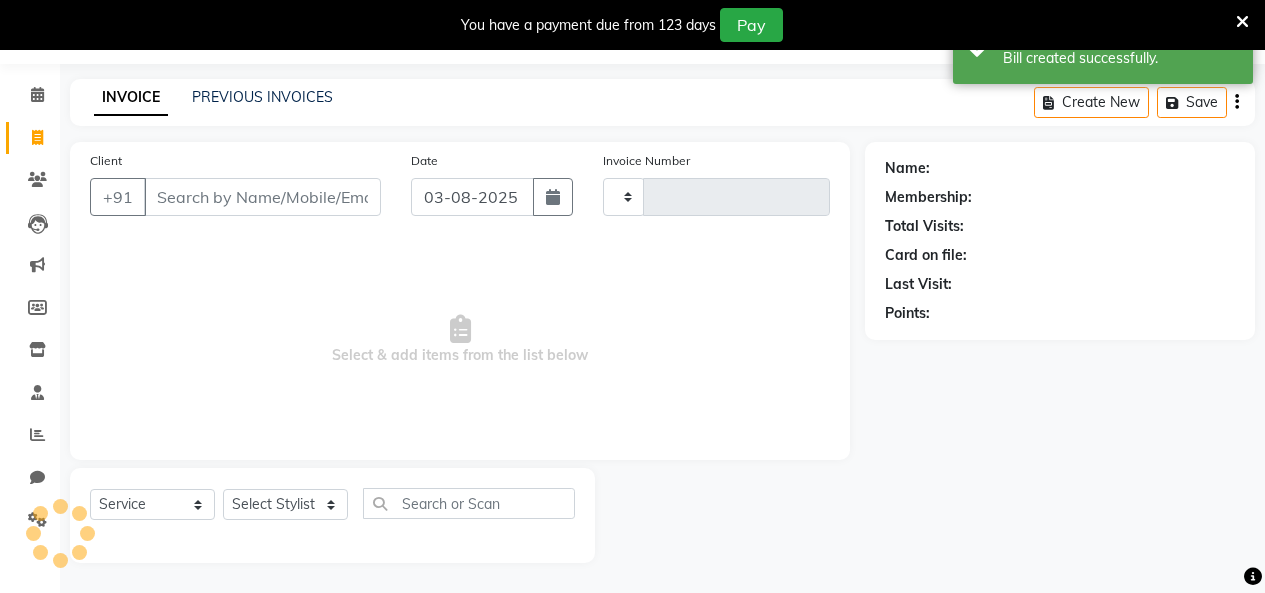type on "0757" 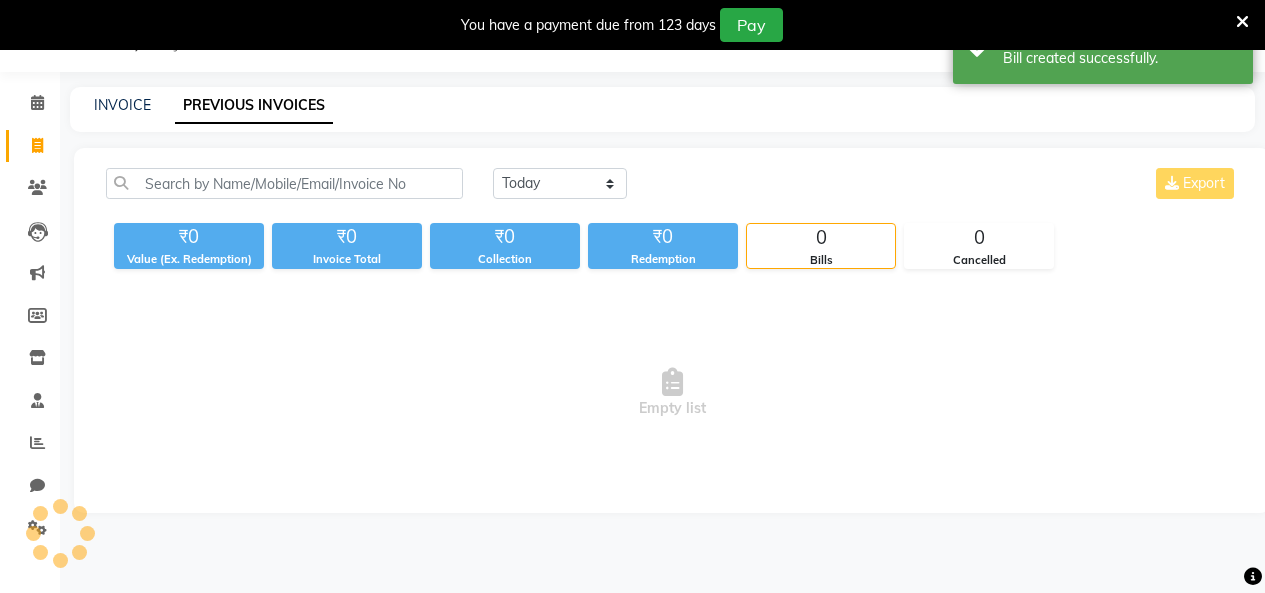 scroll, scrollTop: 50, scrollLeft: 0, axis: vertical 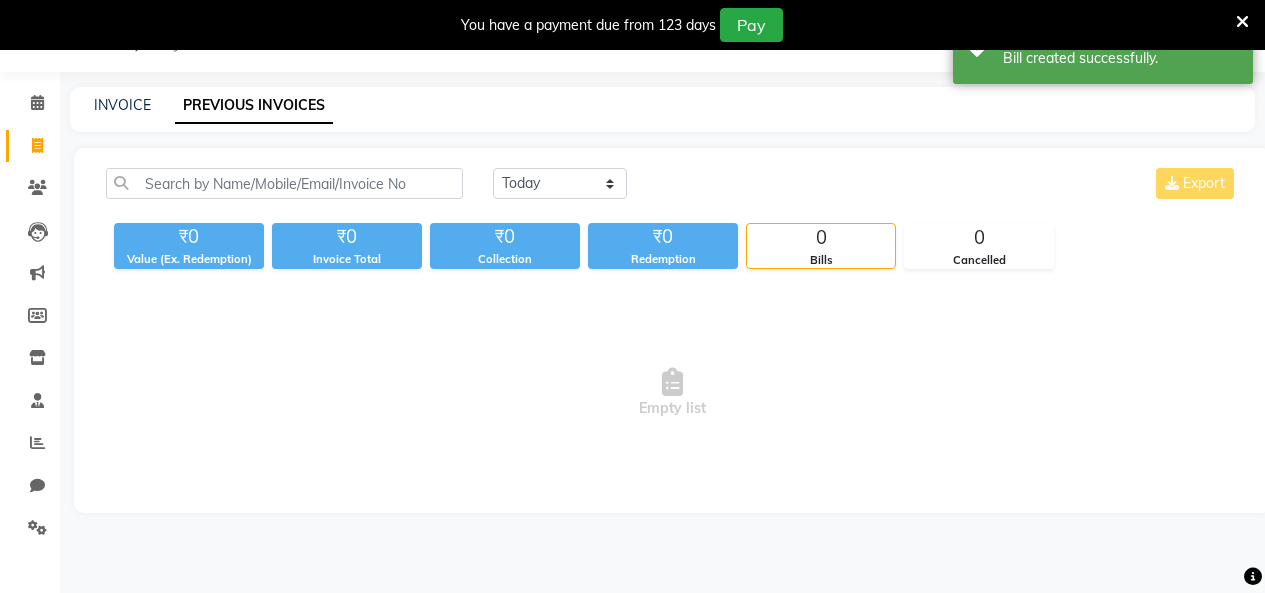 click on "INVOICE PREVIOUS INVOICES" 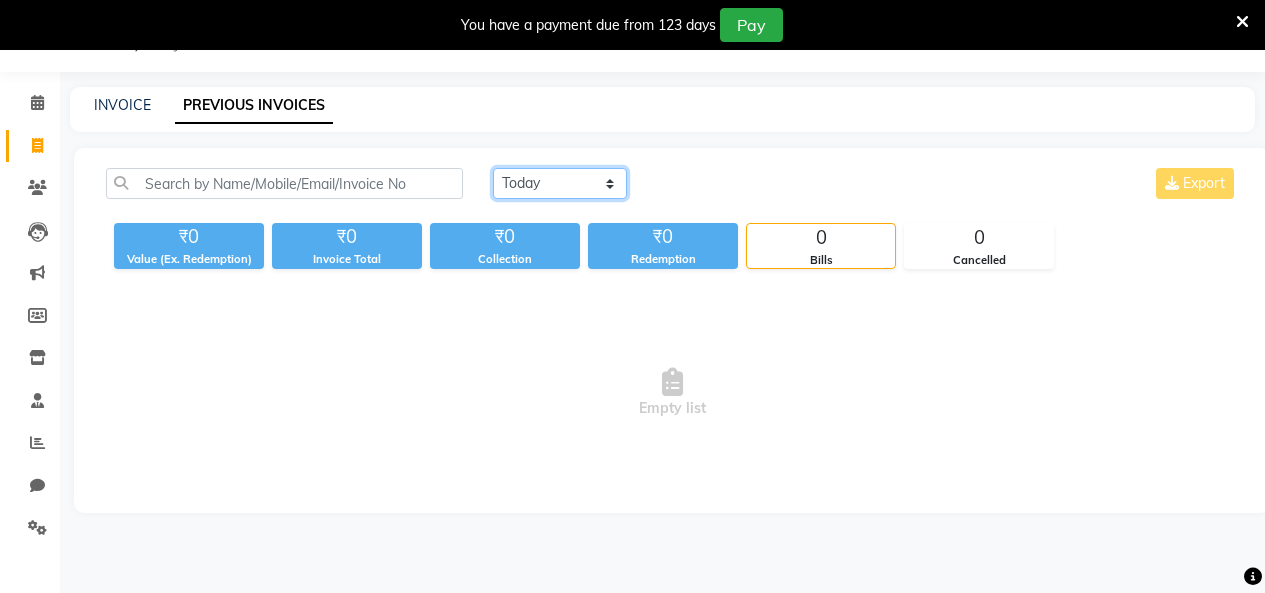 click on "Today Yesterday Custom Range" 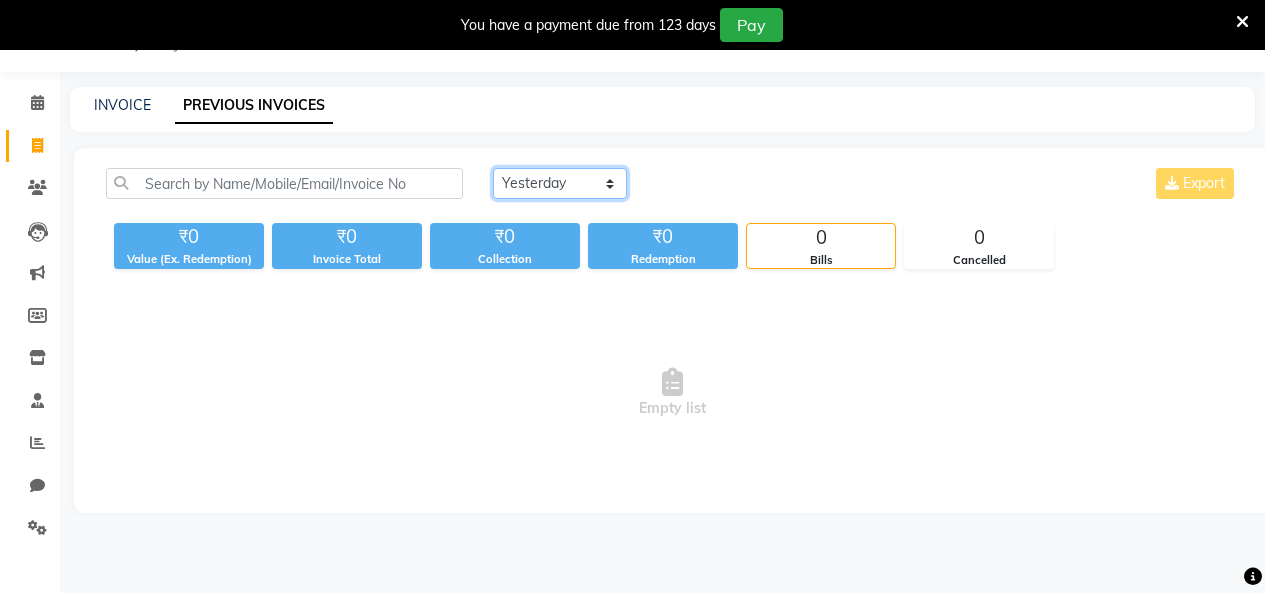 click on "Today Yesterday Custom Range" 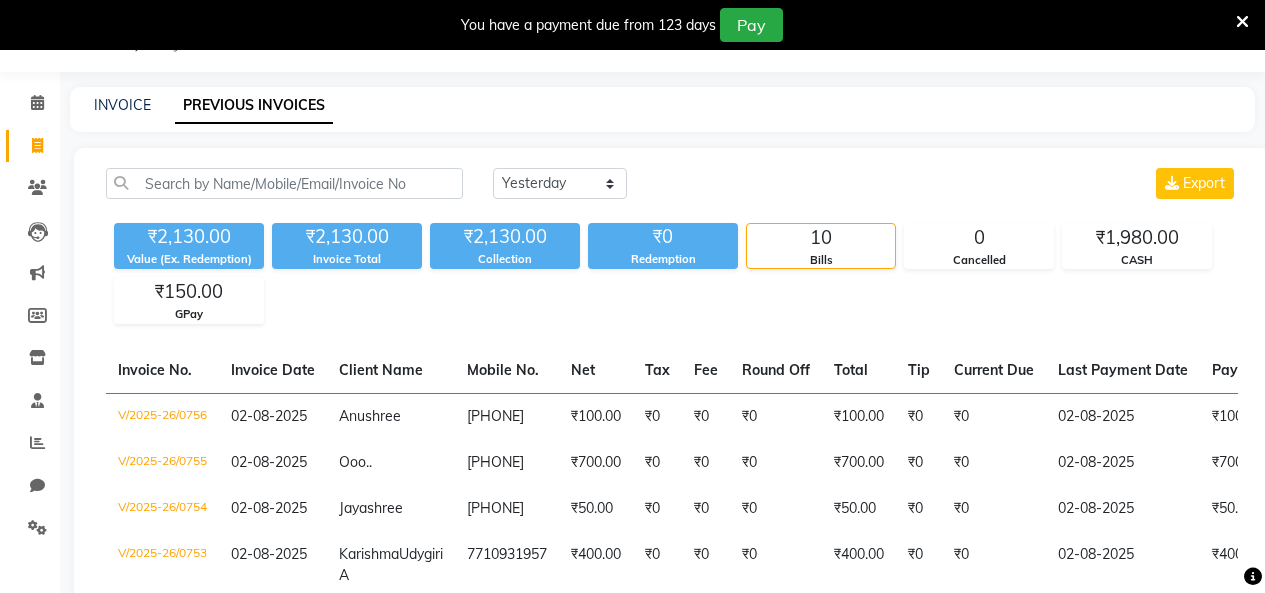 click on "INVOICE PREVIOUS INVOICES" 